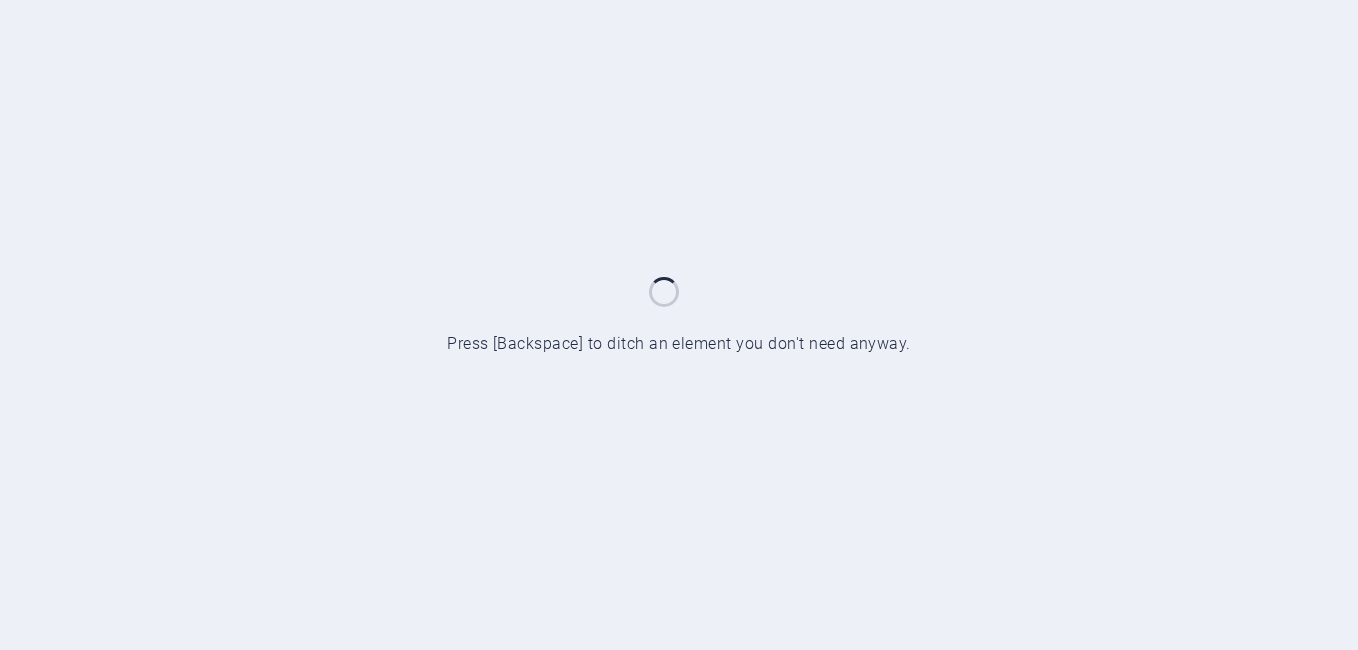 scroll, scrollTop: 0, scrollLeft: 0, axis: both 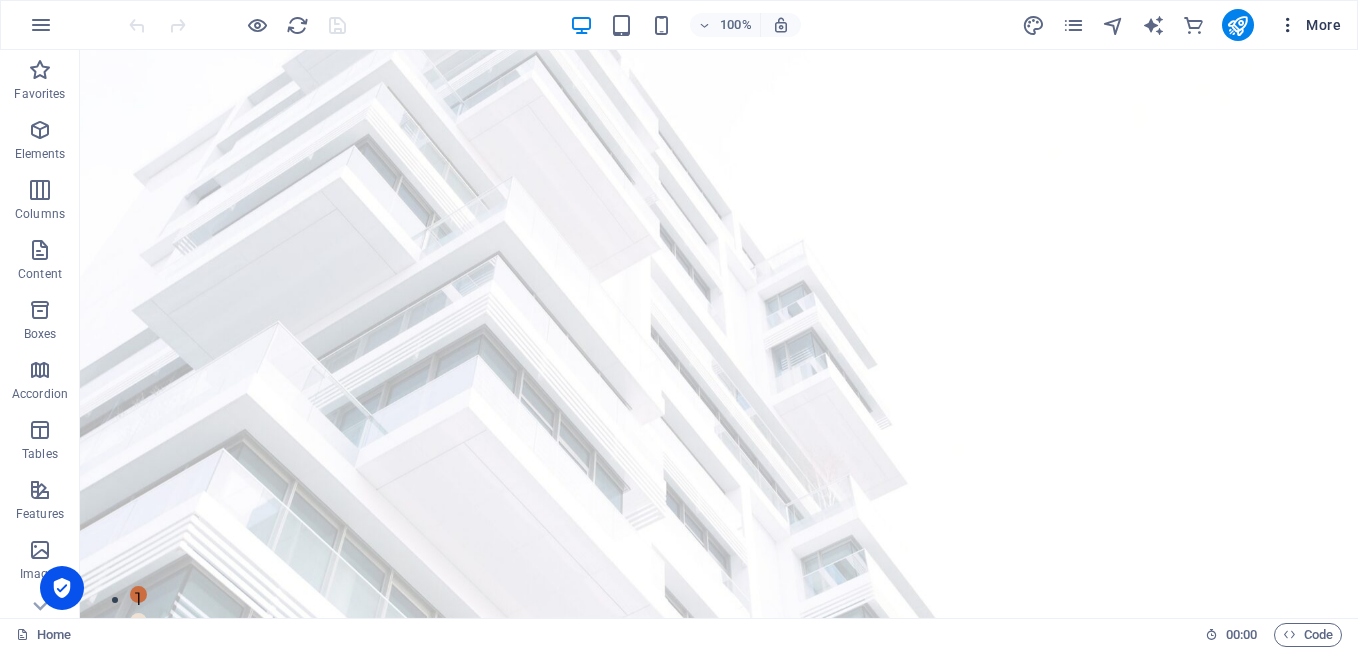 click at bounding box center (1288, 25) 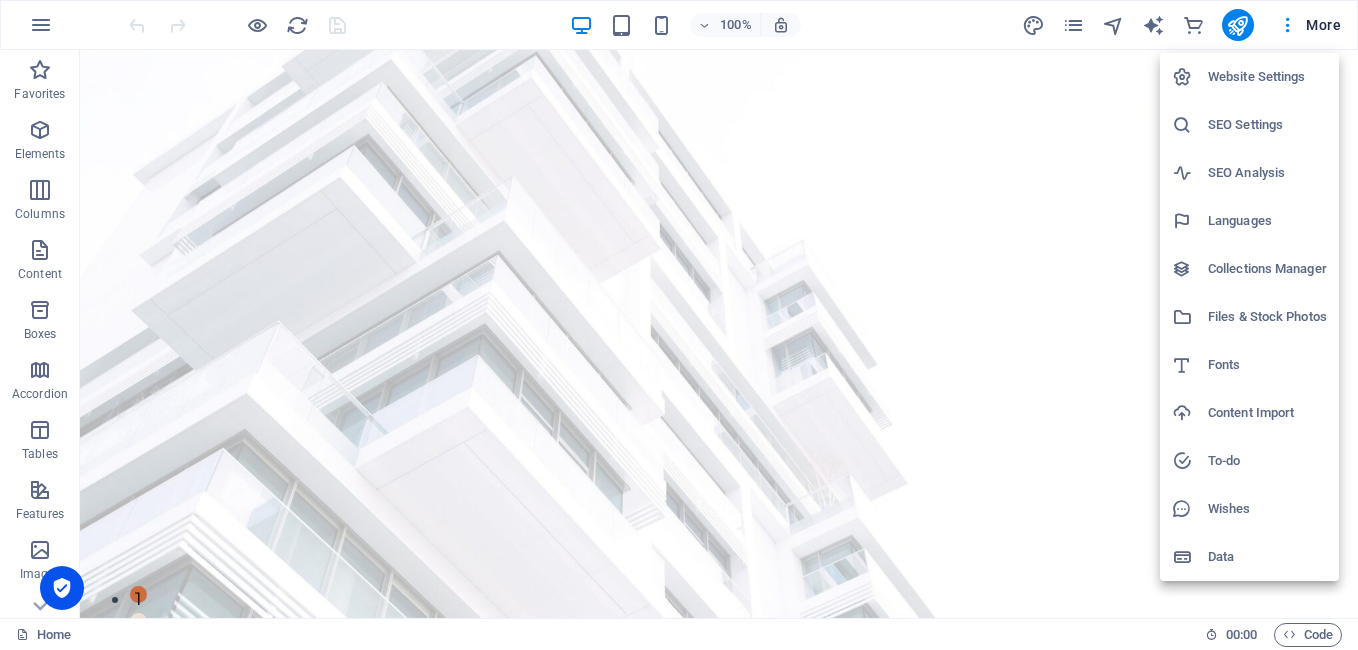 click on "Languages" at bounding box center (1267, 221) 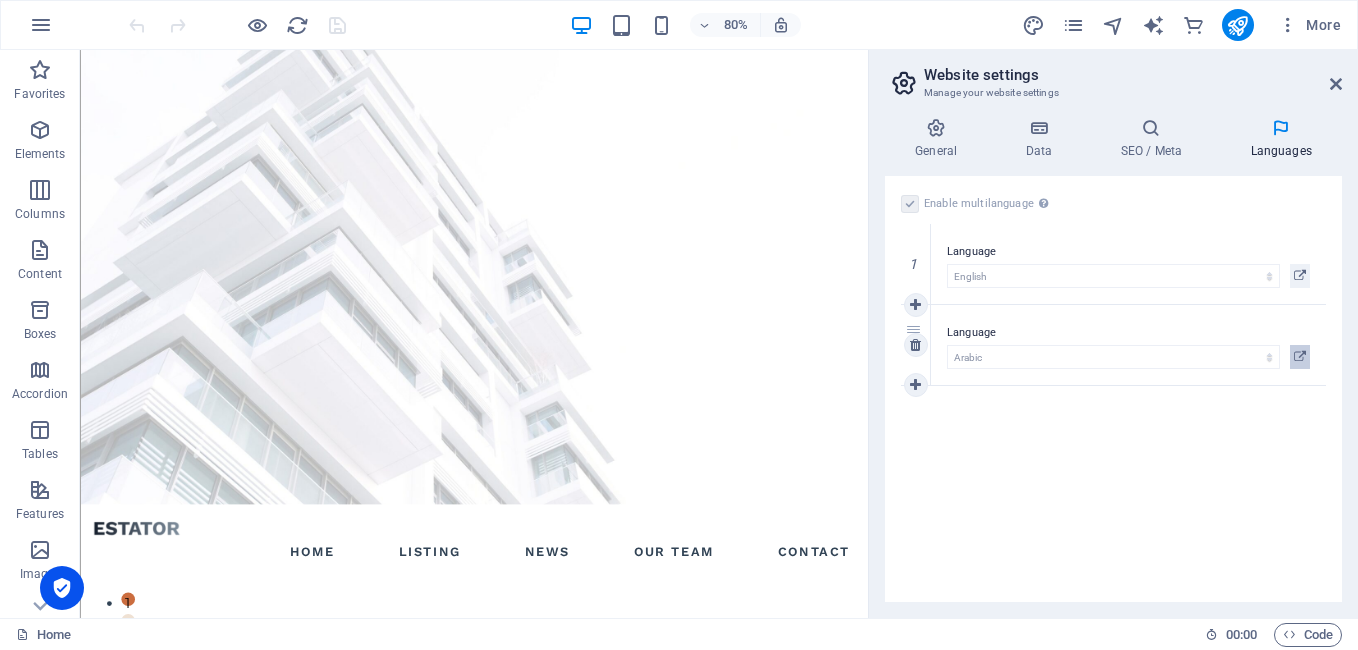 click at bounding box center [1300, 357] 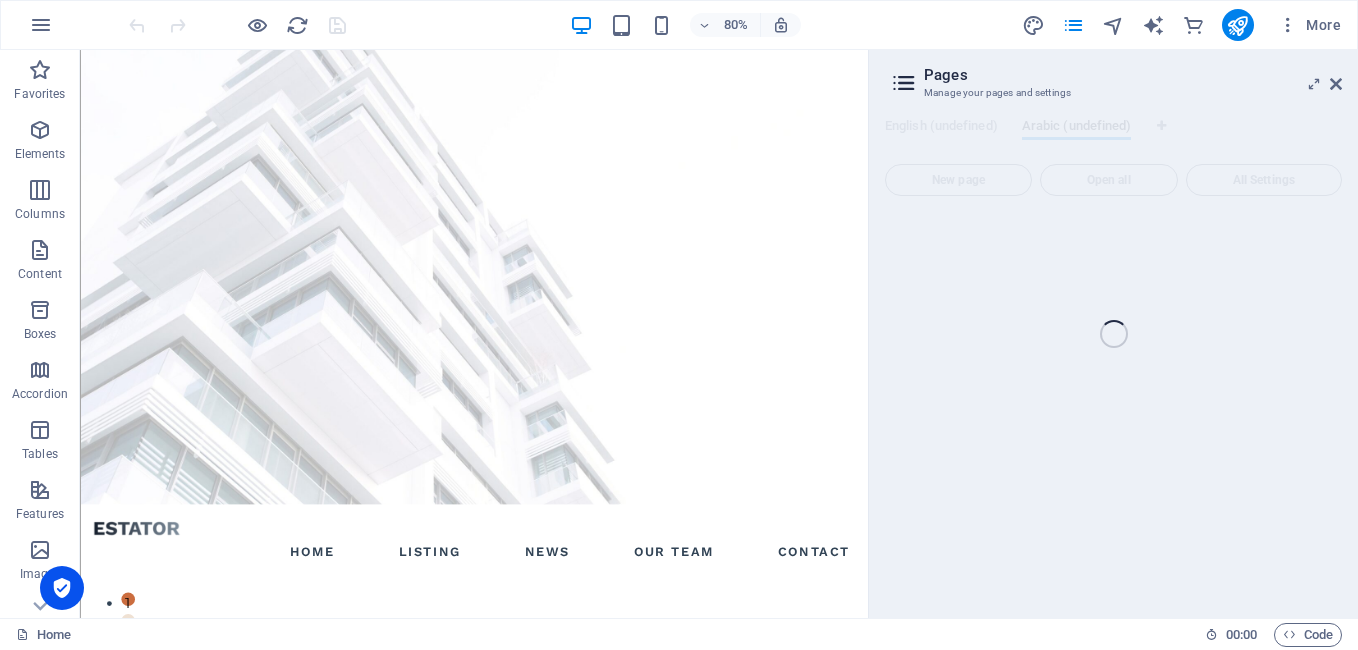click on "Home (en) Favorites Elements Columns Content Boxes Accordion Tables Features Images Slider Header Footer Forms Marketing Collections Commerce
Drag here to replace the existing content. Press “Ctrl” if you want to create a new element.
H1   Banner   Container   Text   Spacer   Container   Spacer   Text   Boxes   Container   Spacer   Container   H3   Container   Unequal Columns   Container   Text   Container   Container   H2   Text   Text   Spacer   Collection item   Image   Collection listing   Collection item   Spacer   H3   Text   Spacer   Button   Container   Unequal Columns   Container   2 columns   Container   H2   Slider   Slider   Unequal Columns   Container   Image   Container   Container   H2   Text   Spacer   Button   Spacer   Collection item   Image   Collection listing   Collection item   H3   Text   Button   Container   Footer Saga   Container   Spacer   Container   Text   Spacer   Text   Spacer   Menu   Container   Menu   Banner   Menu Bar   Spacer   Spacer" at bounding box center (679, 334) 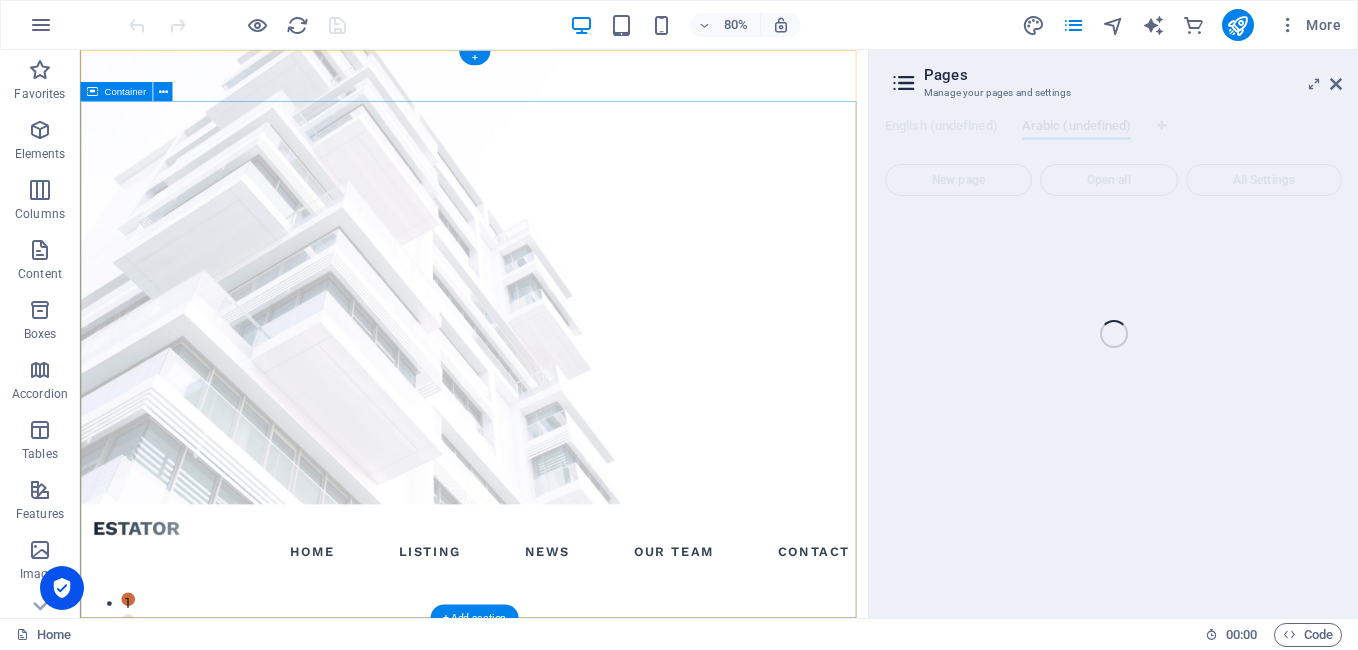 click on "FIND YOUR PERFECT PLACE At vero eos et accusamus et iusto odio dignissimos ducimus qui blanditiis praesentium voluptatum deleniti atque corrupti quos [PERSON_NAME] et quas molestias excepturi sint occaecati cupiditate non provident. get started" at bounding box center (572, 918) 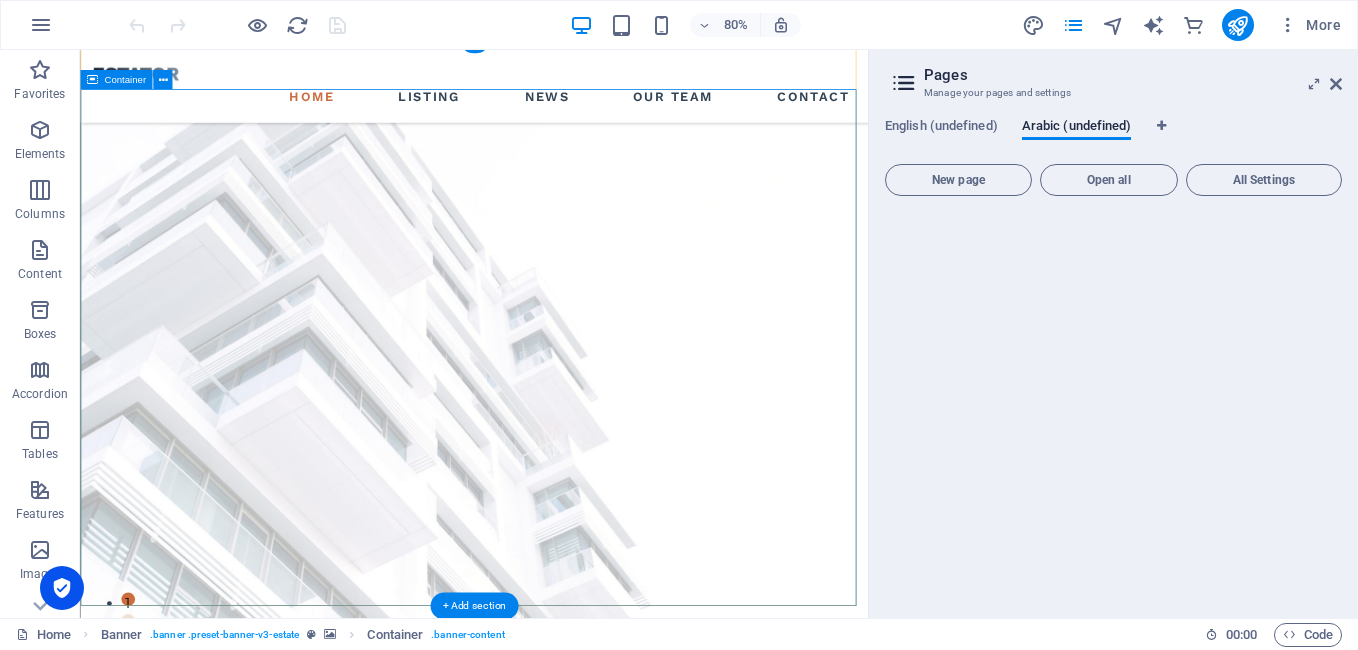 scroll, scrollTop: 800, scrollLeft: 0, axis: vertical 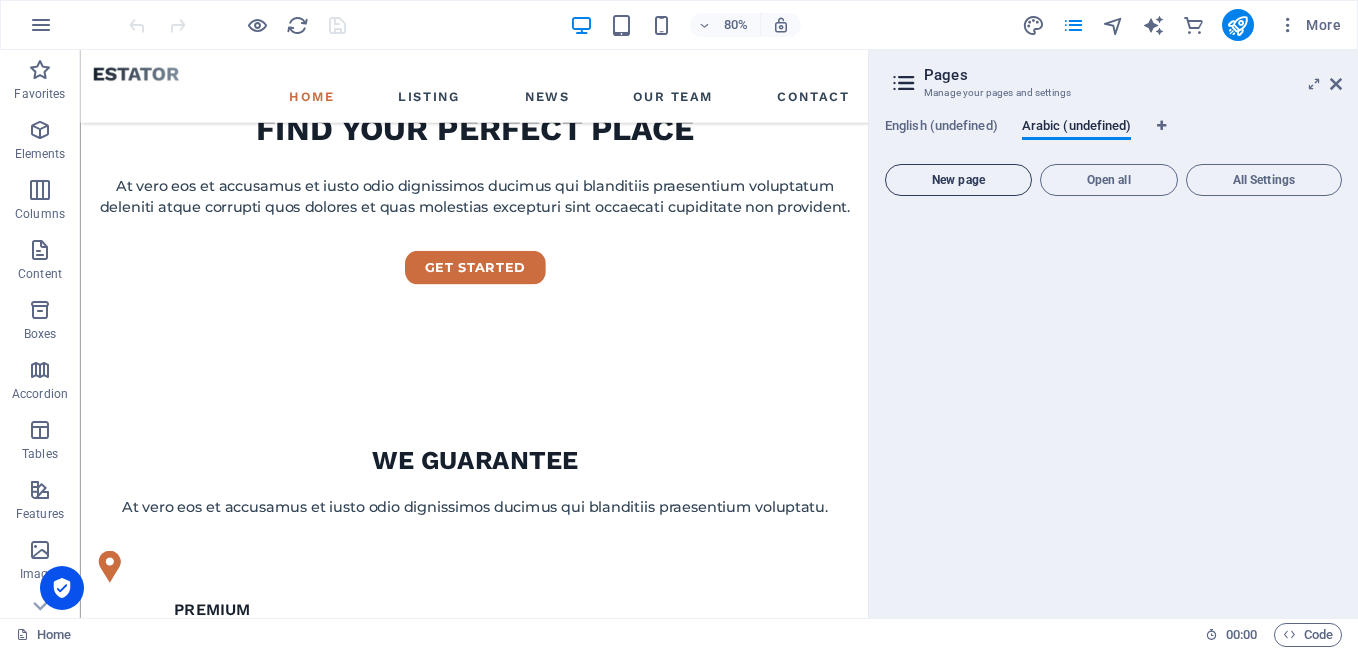 click on "New page" at bounding box center (958, 180) 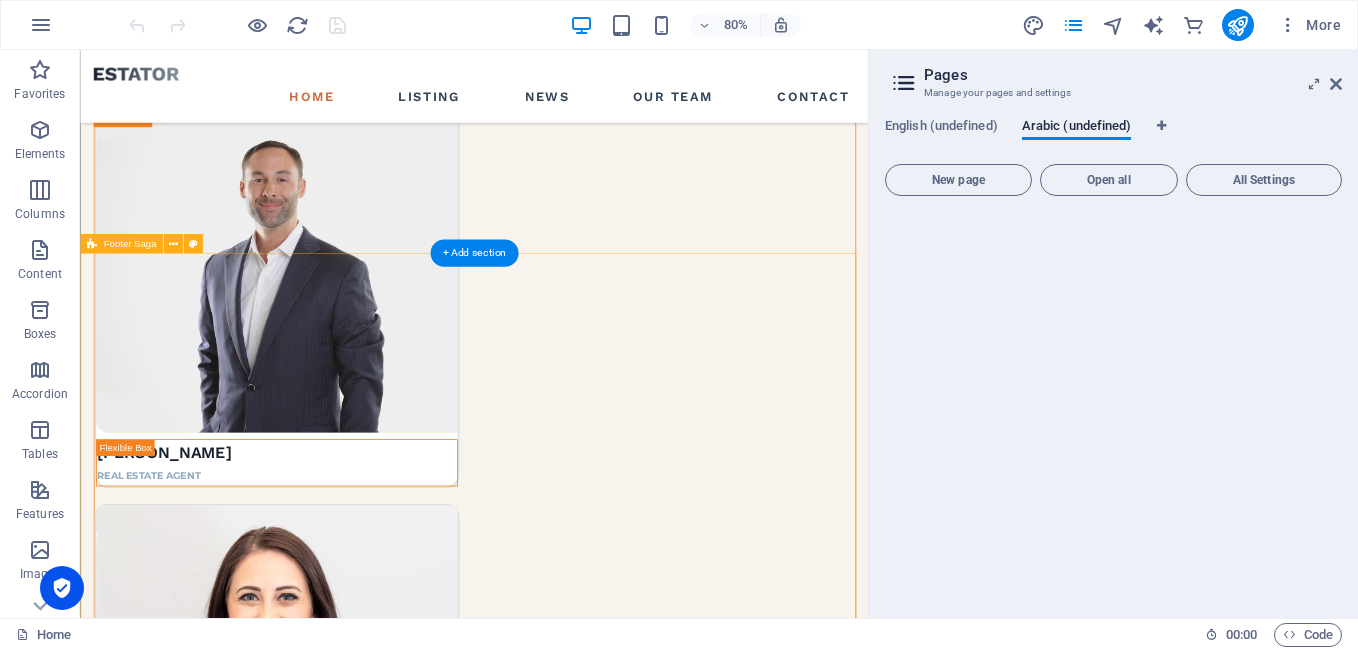 scroll, scrollTop: 5581, scrollLeft: 0, axis: vertical 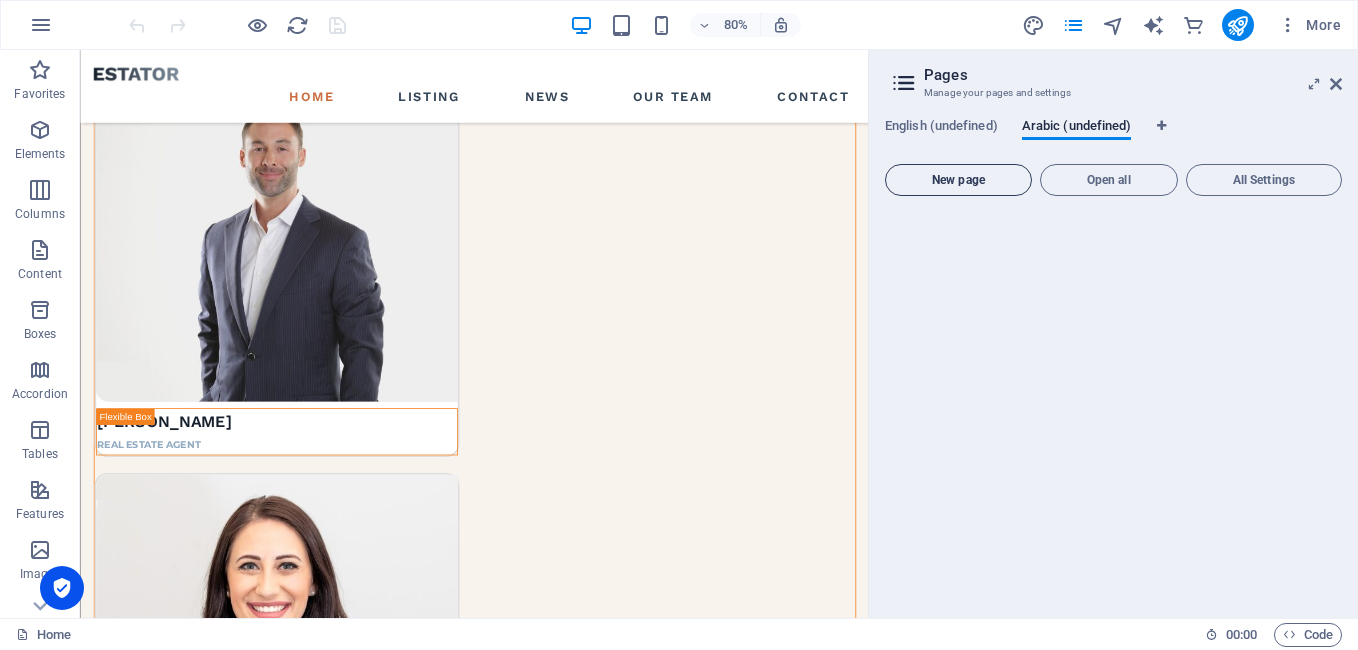 click on "New page" at bounding box center [958, 180] 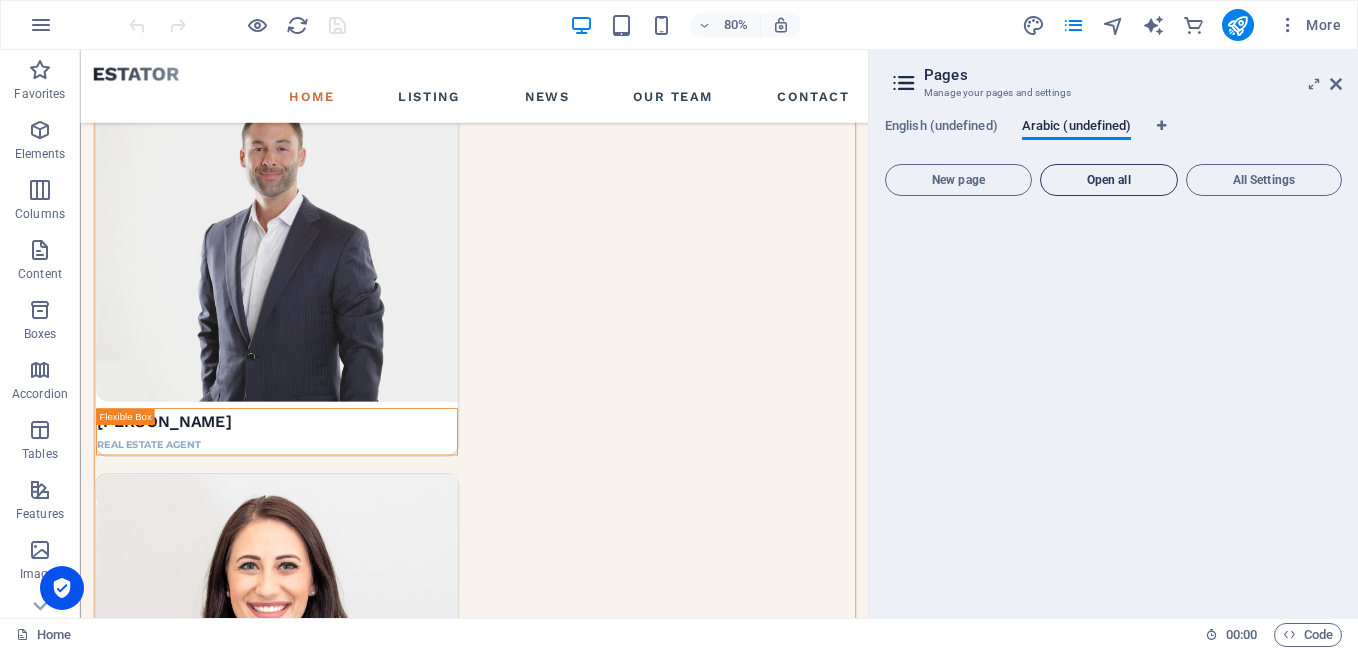click on "Open all" at bounding box center (1109, 180) 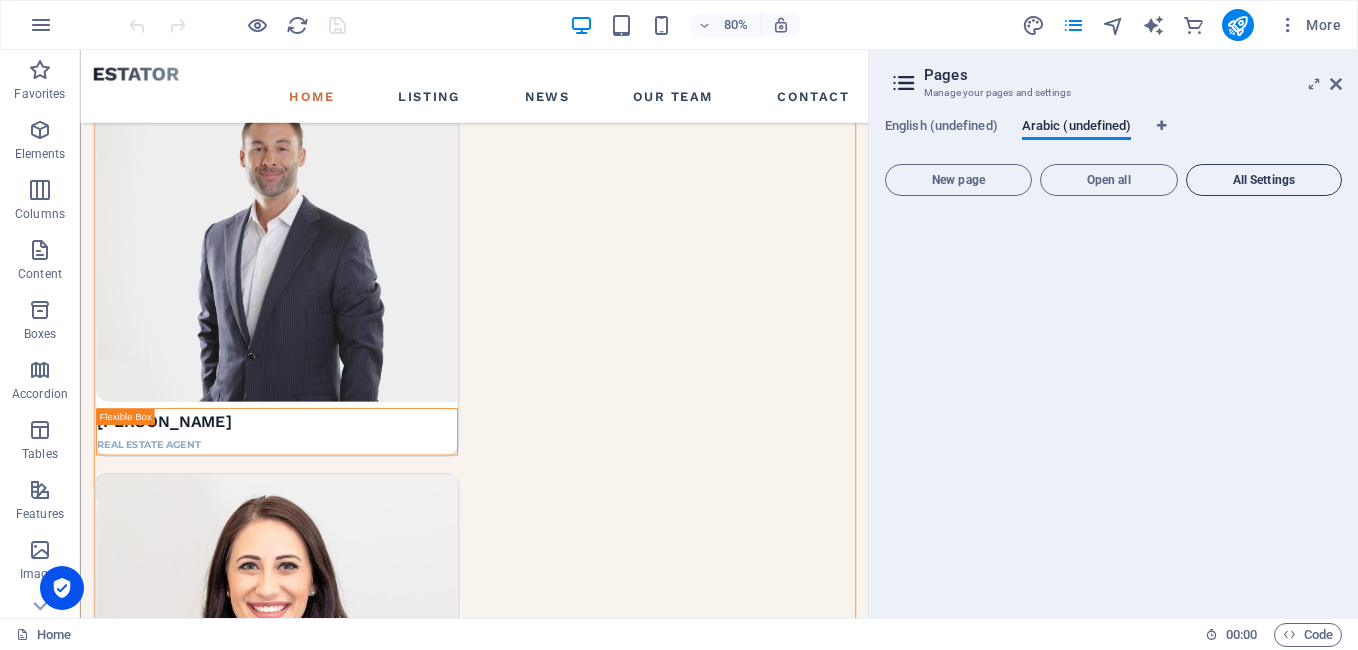 click on "All Settings" at bounding box center (1264, 180) 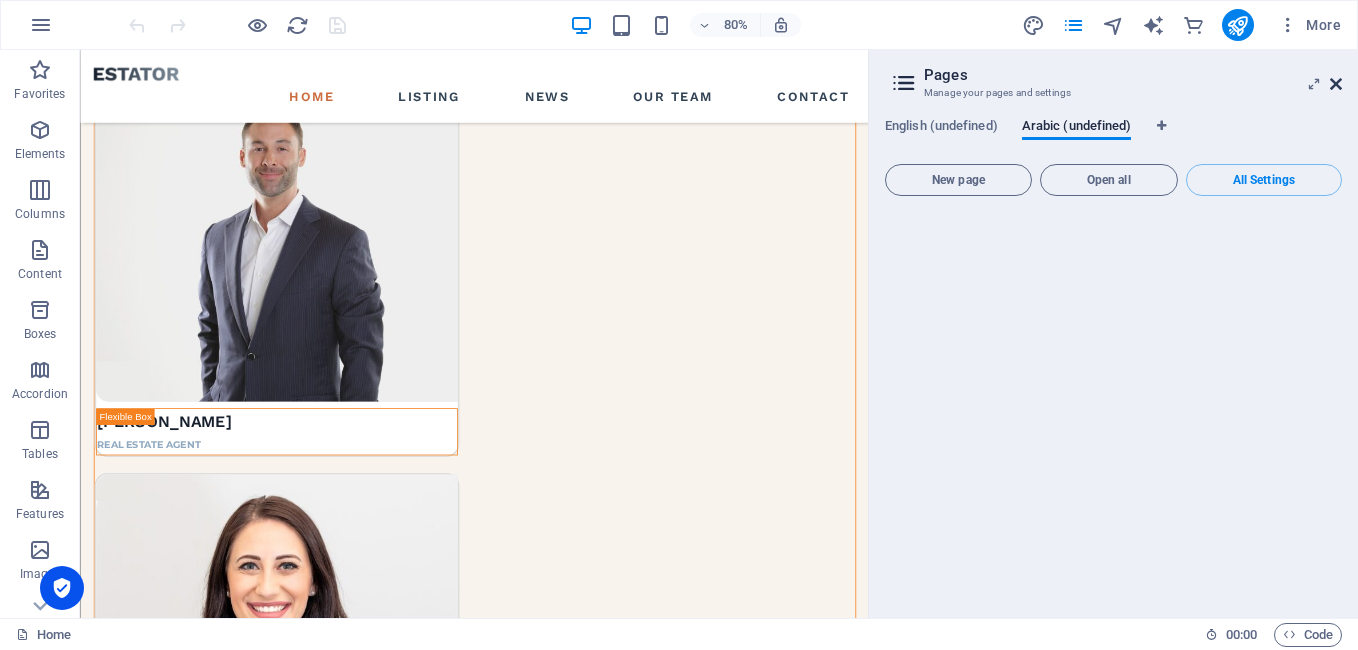 click at bounding box center [1336, 84] 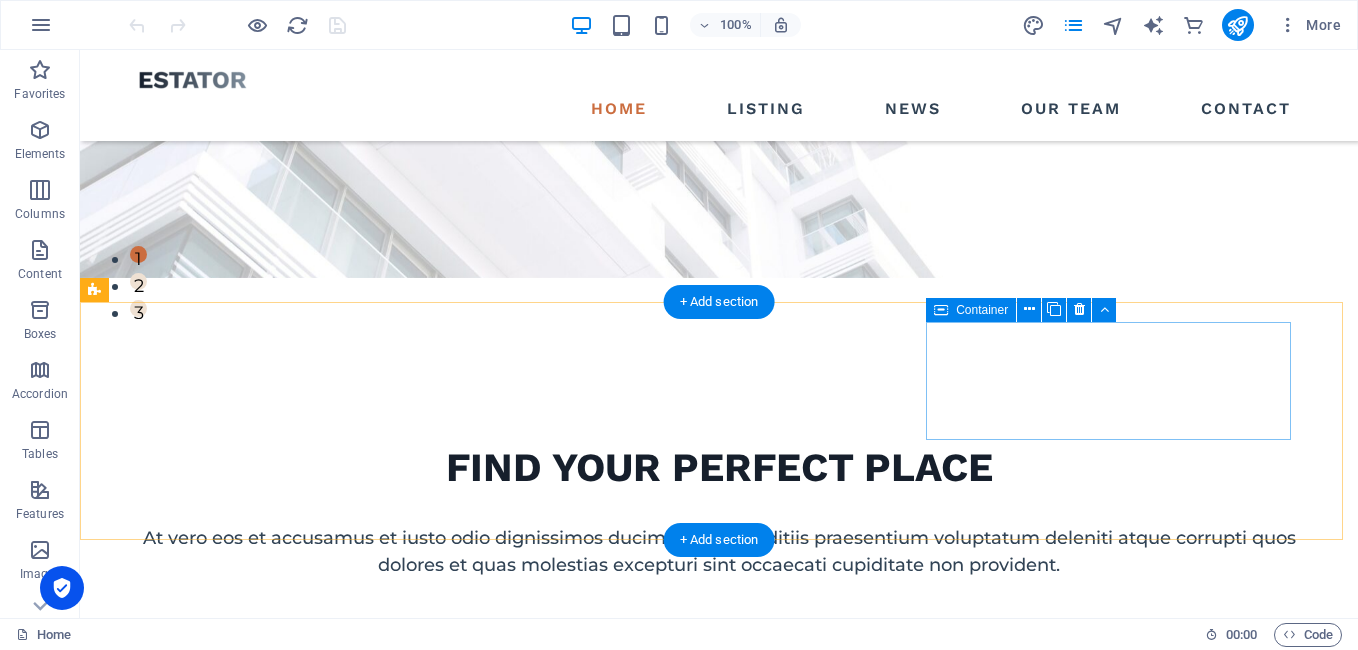 scroll, scrollTop: 0, scrollLeft: 0, axis: both 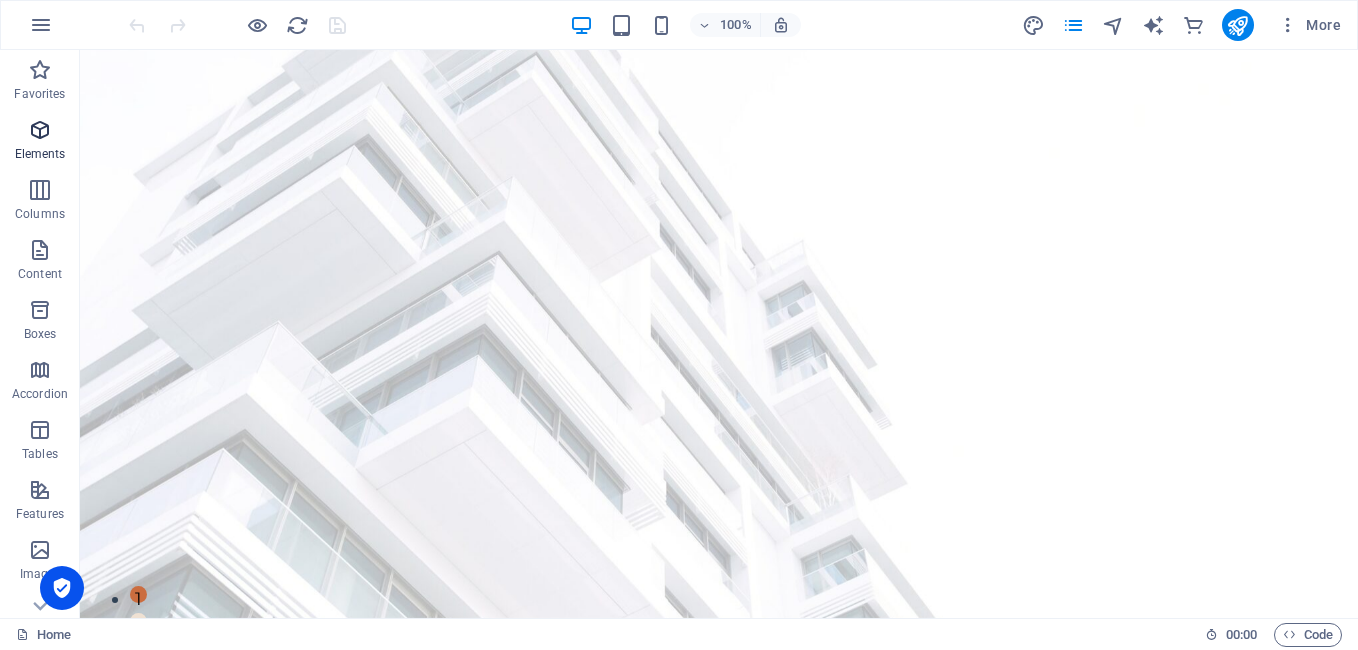 click at bounding box center [40, 130] 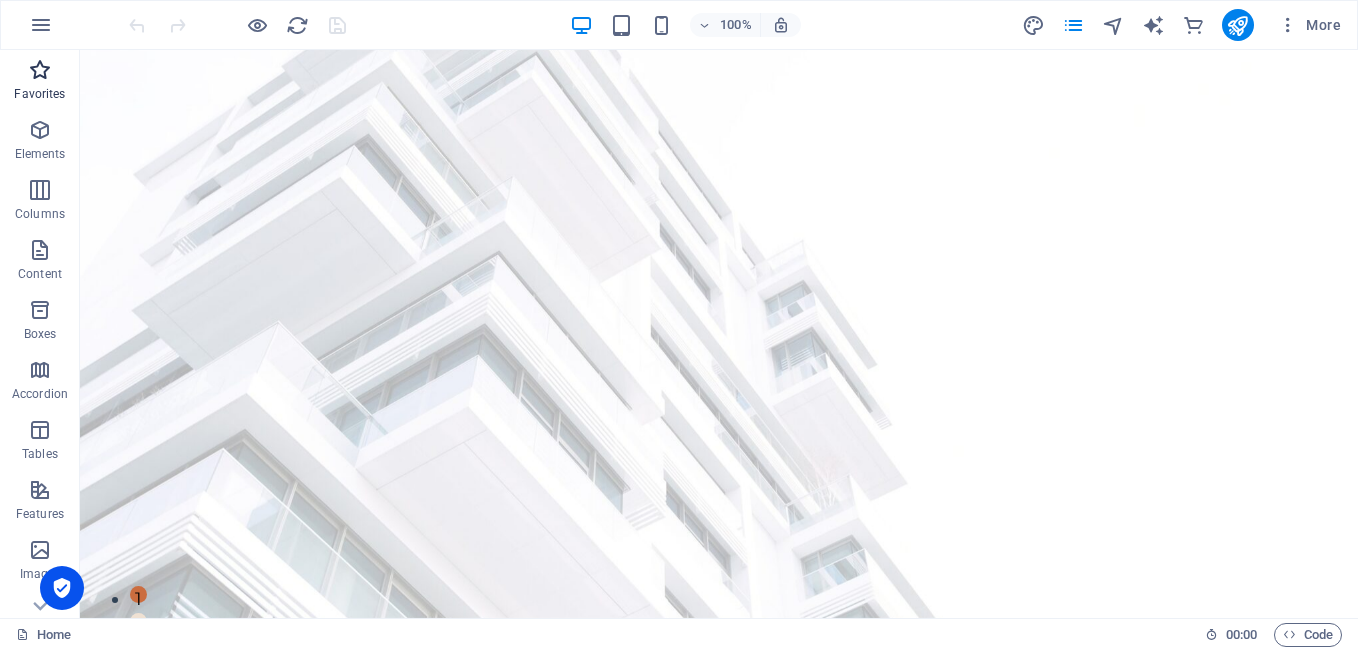 click at bounding box center [40, 70] 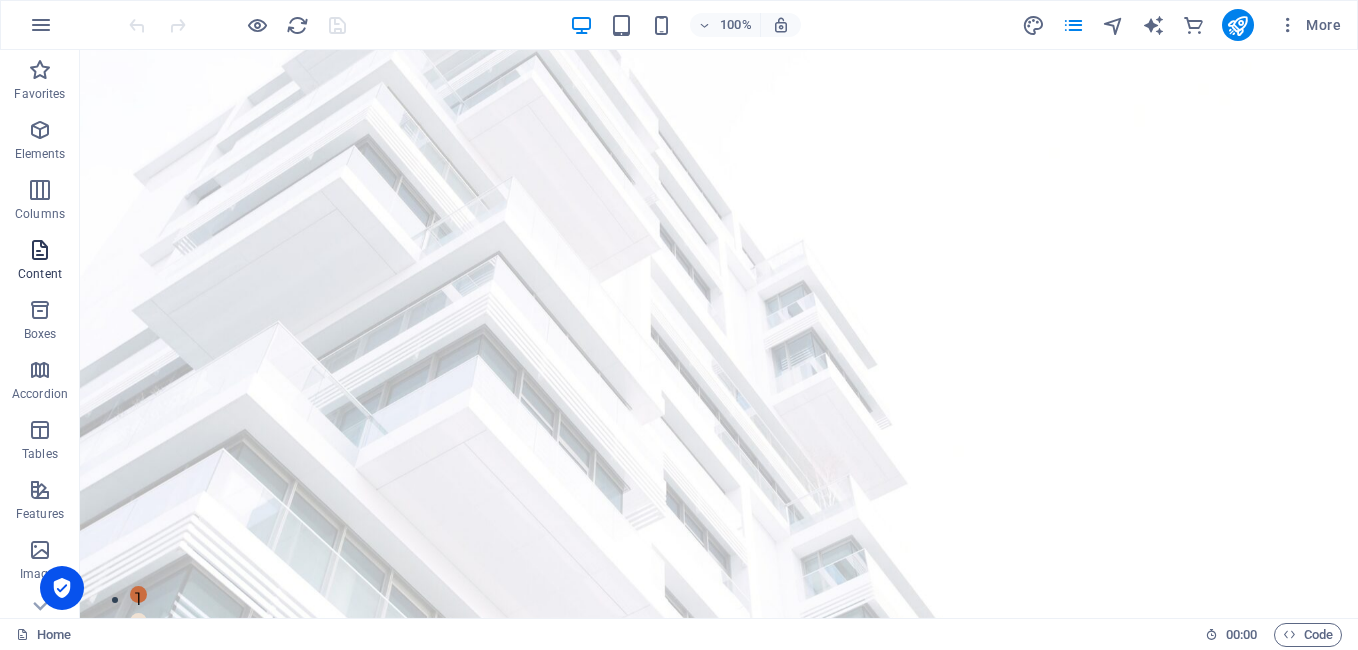 click on "Content" at bounding box center (40, 274) 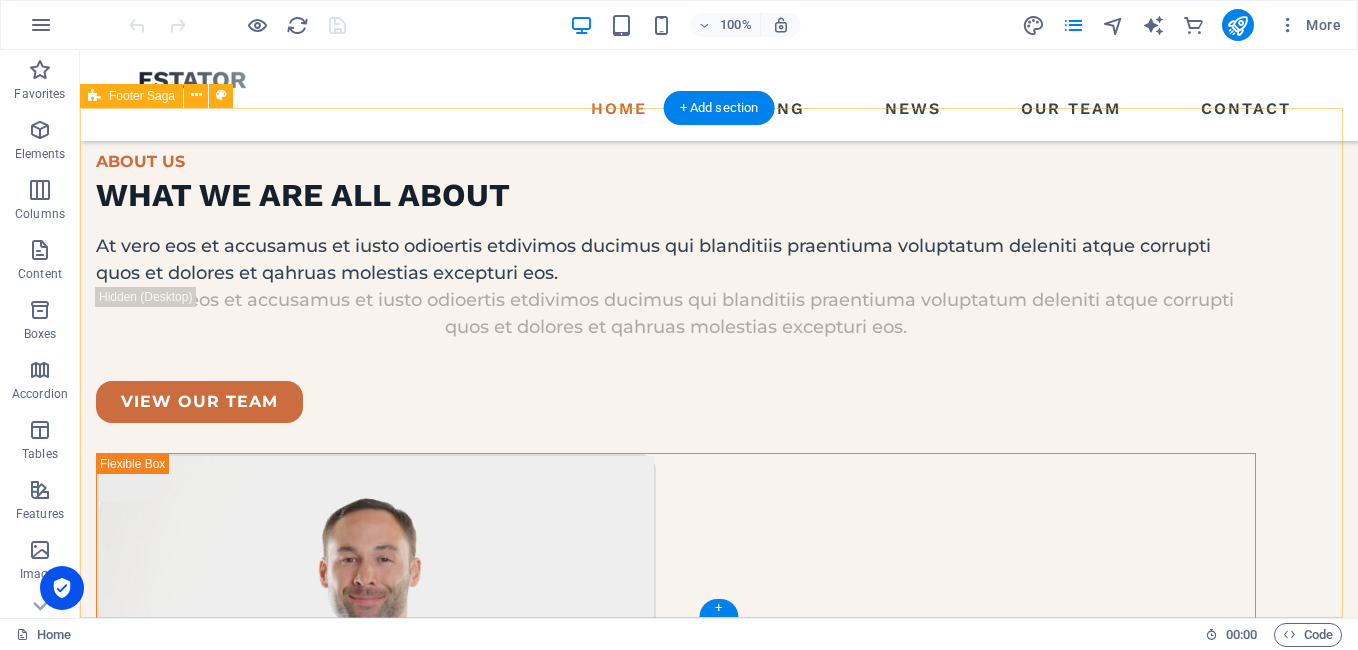 scroll, scrollTop: 5288, scrollLeft: 0, axis: vertical 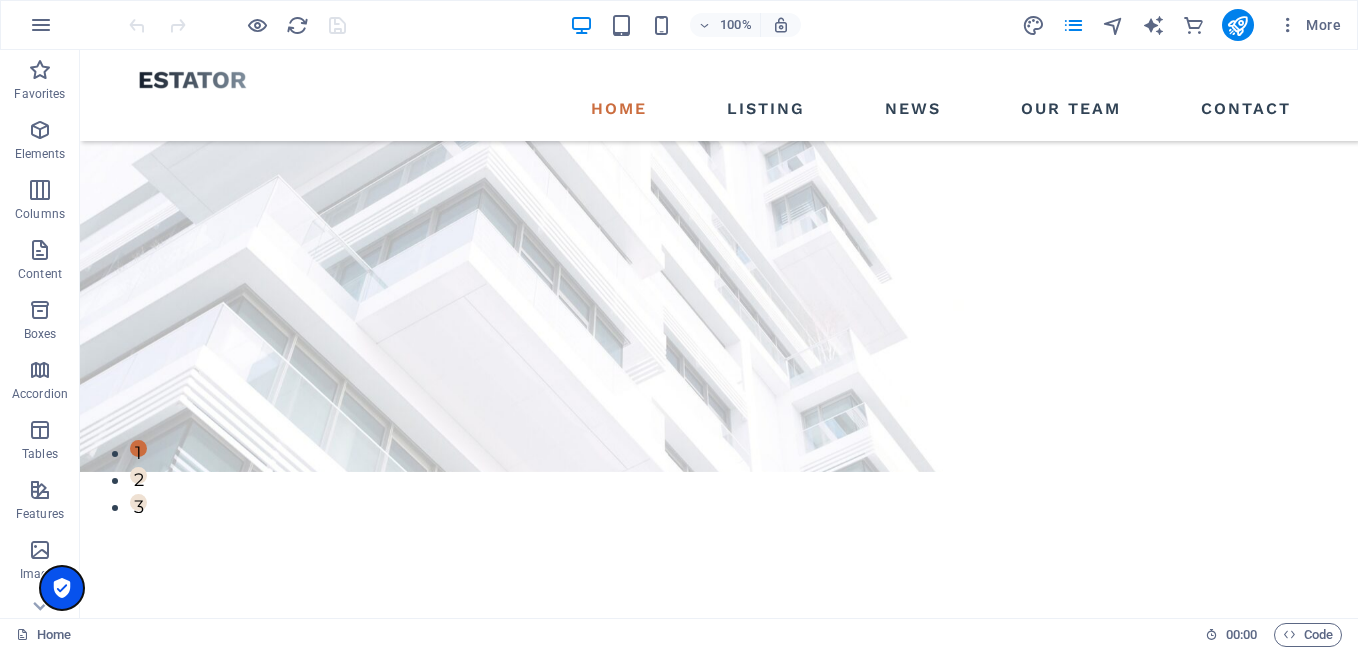 type 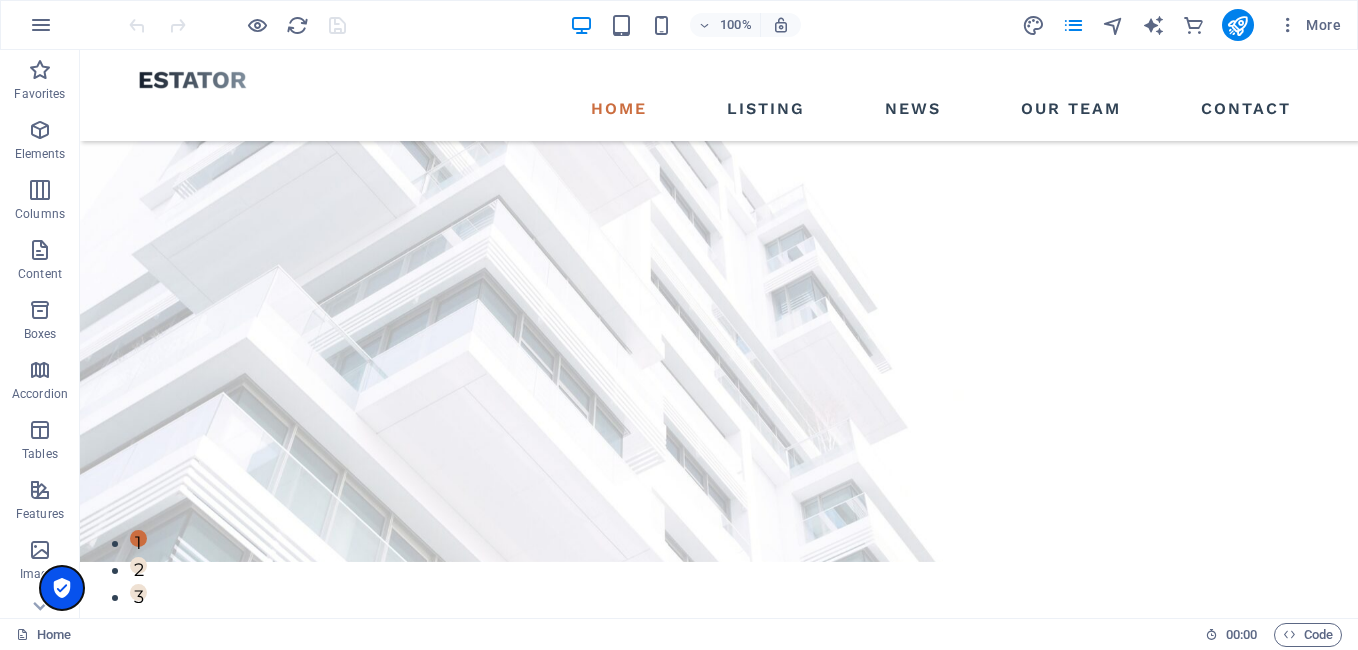 scroll, scrollTop: 0, scrollLeft: 0, axis: both 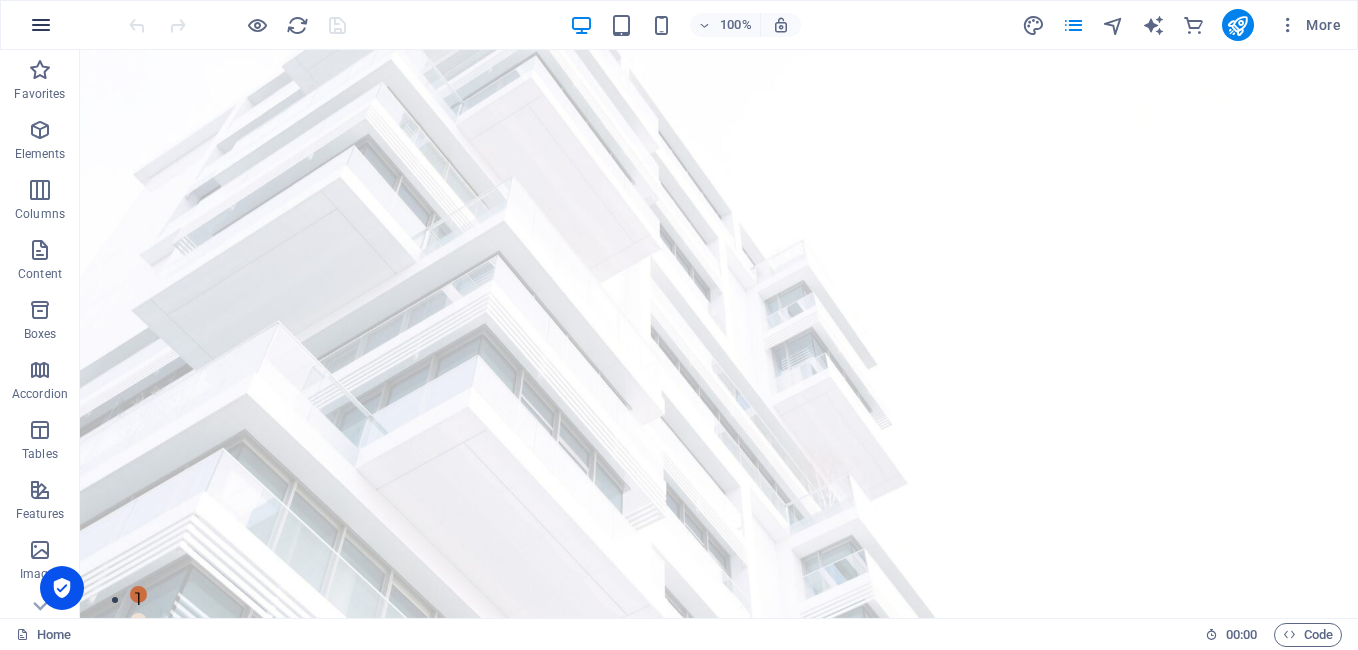 click at bounding box center [41, 25] 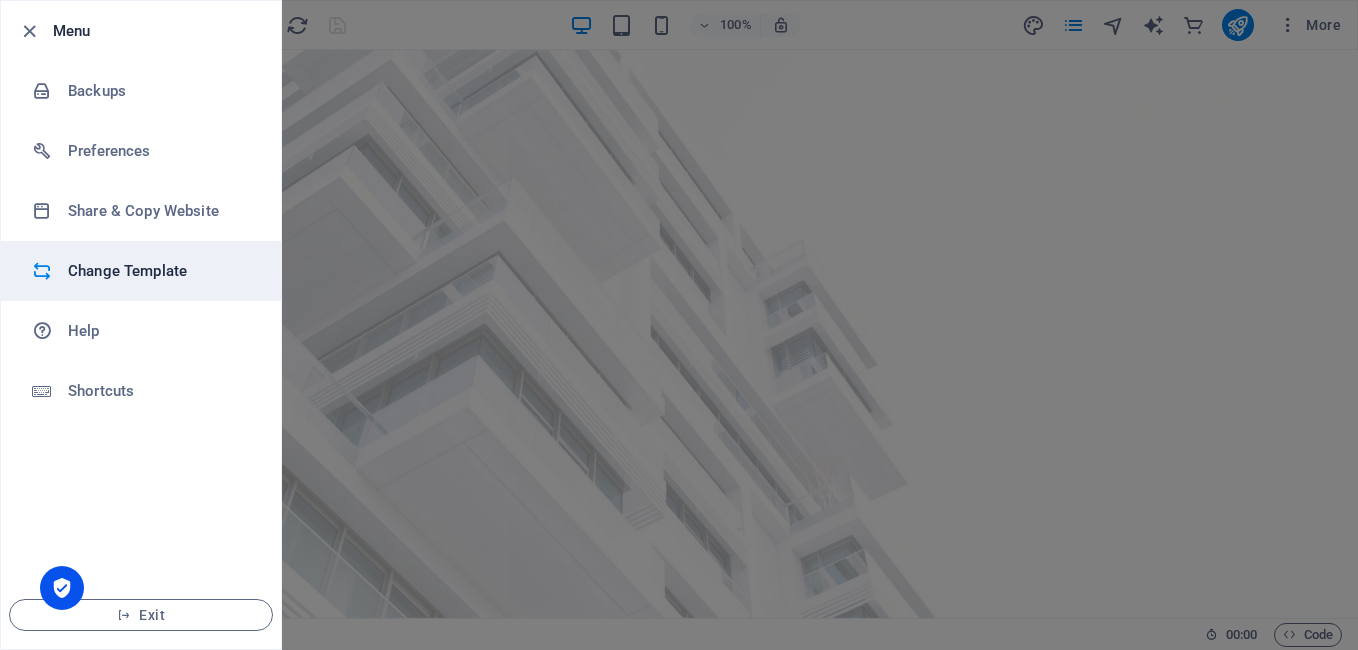 click on "Change Template" at bounding box center (160, 271) 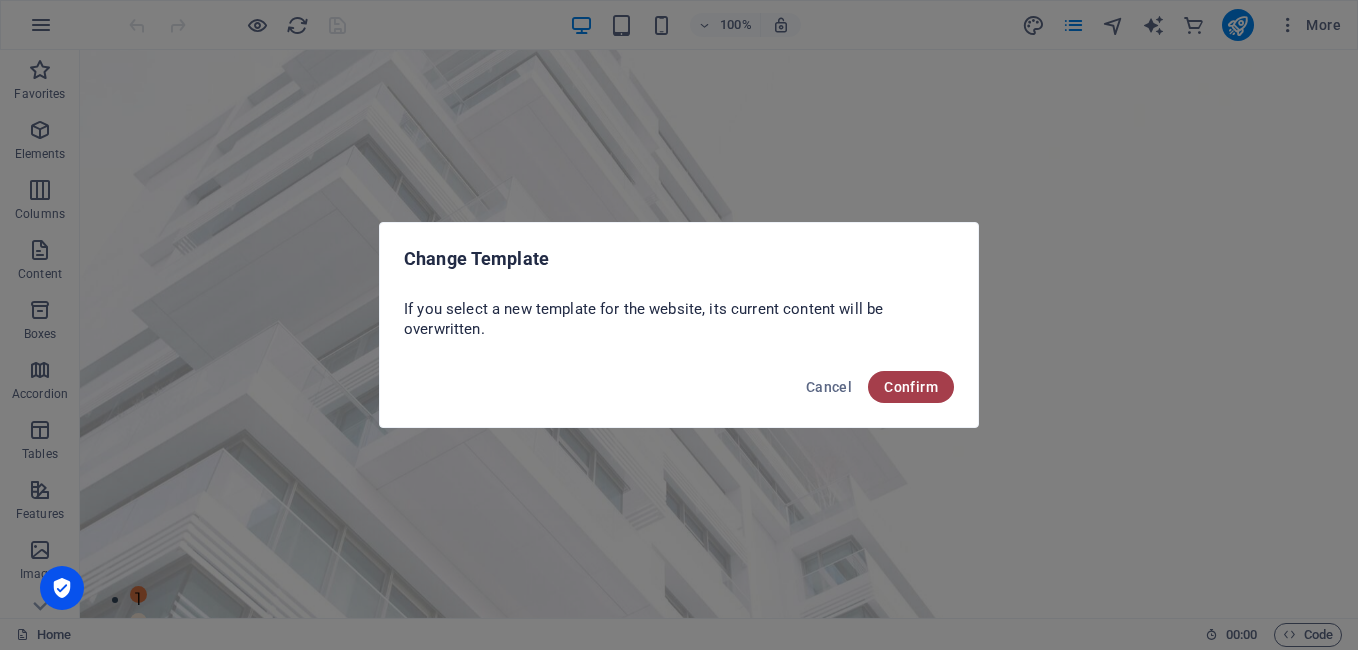 click on "Confirm" at bounding box center (911, 387) 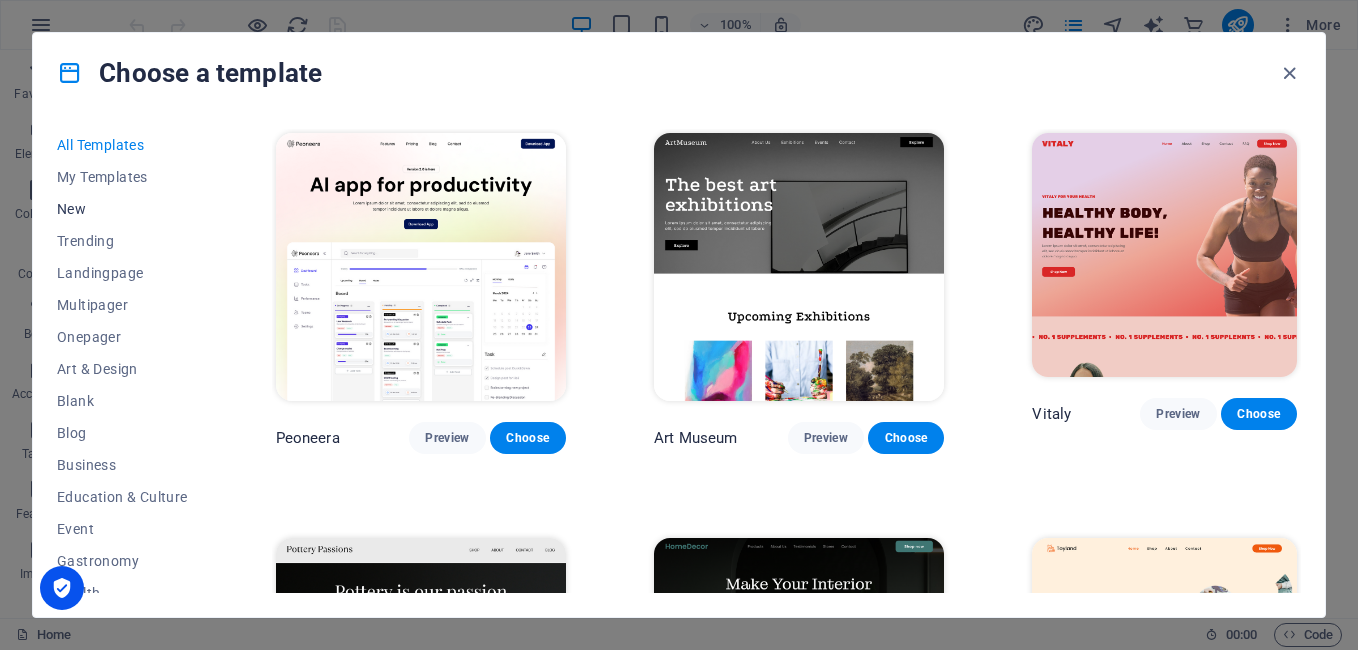 click on "New" at bounding box center (122, 209) 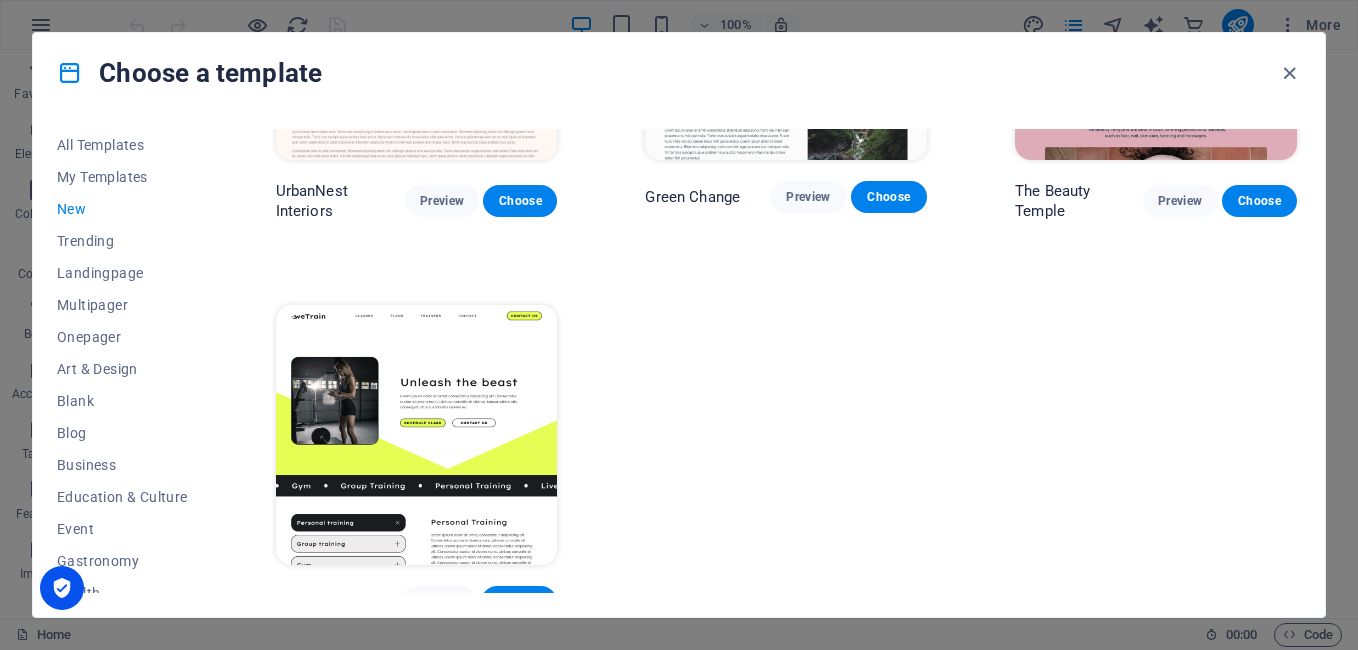 scroll, scrollTop: 2619, scrollLeft: 0, axis: vertical 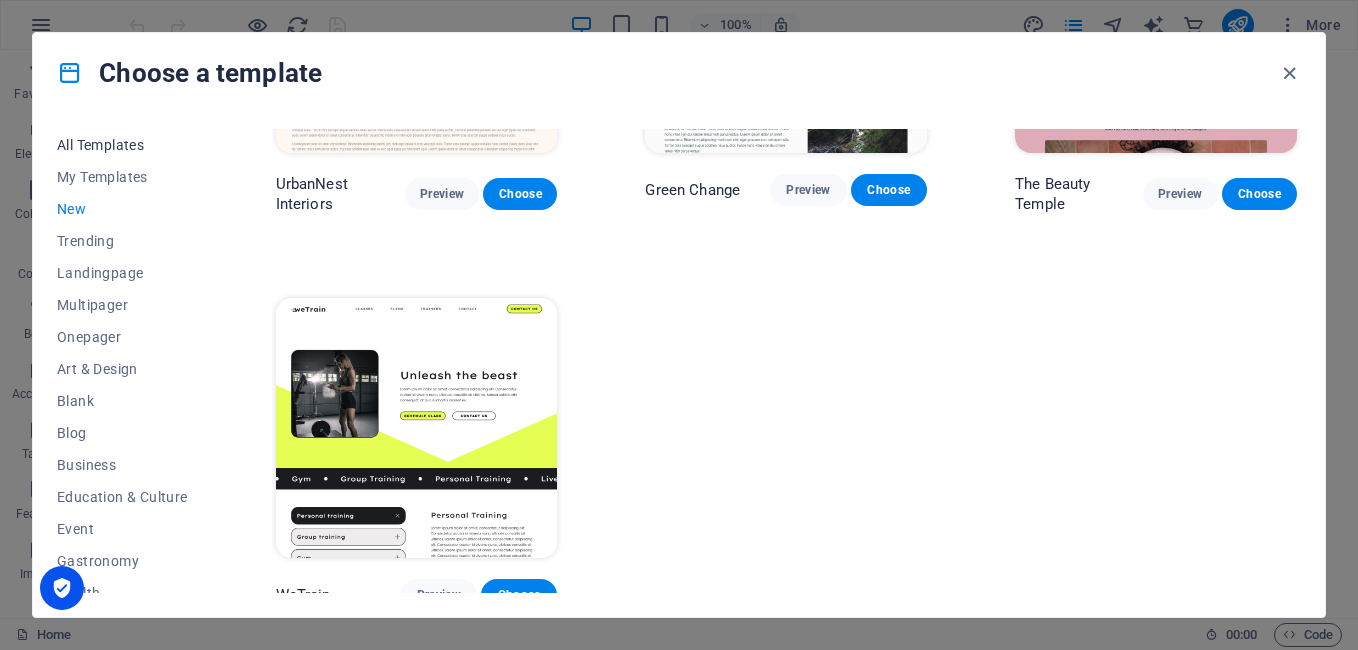 click on "All Templates" at bounding box center (122, 145) 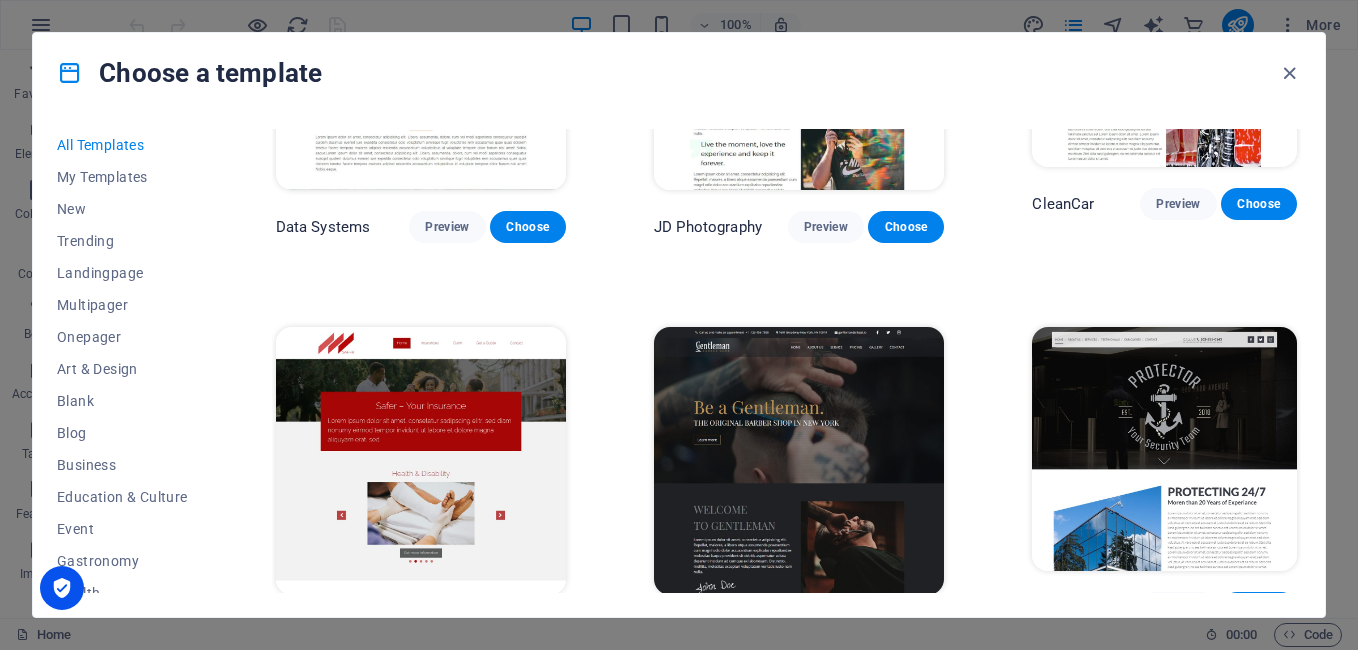 scroll, scrollTop: 8319, scrollLeft: 0, axis: vertical 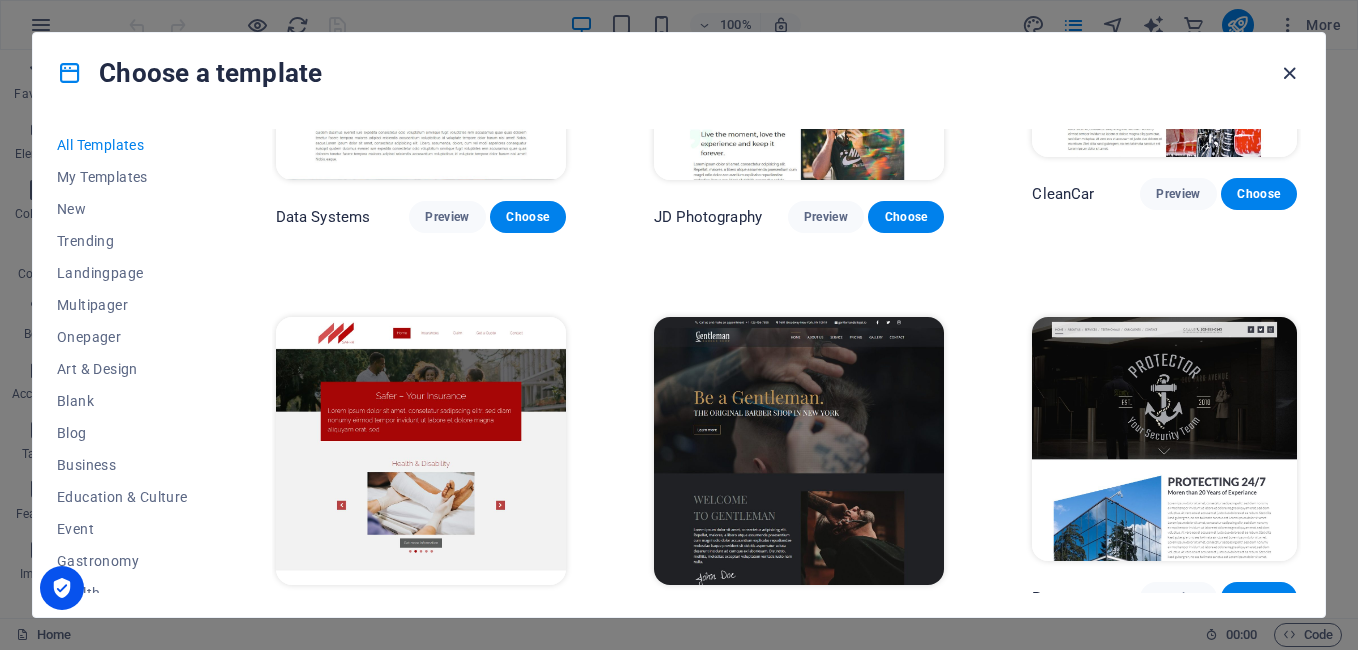 click at bounding box center (1289, 73) 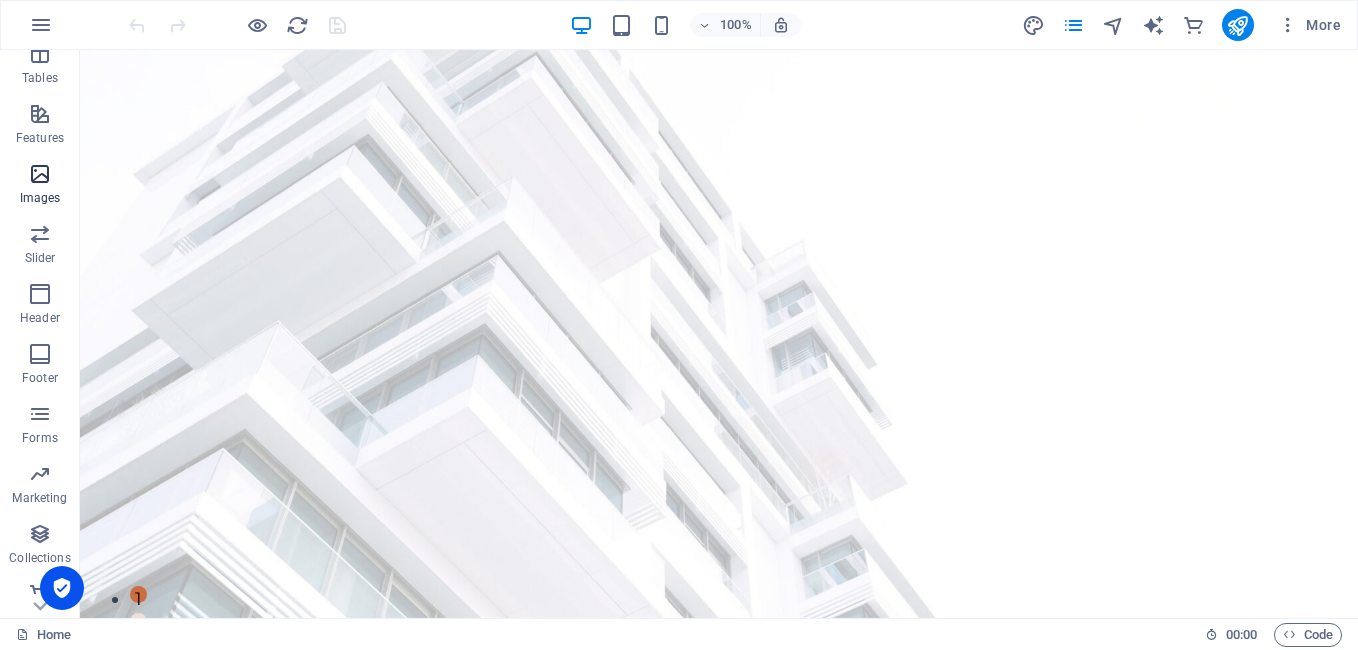 scroll, scrollTop: 392, scrollLeft: 0, axis: vertical 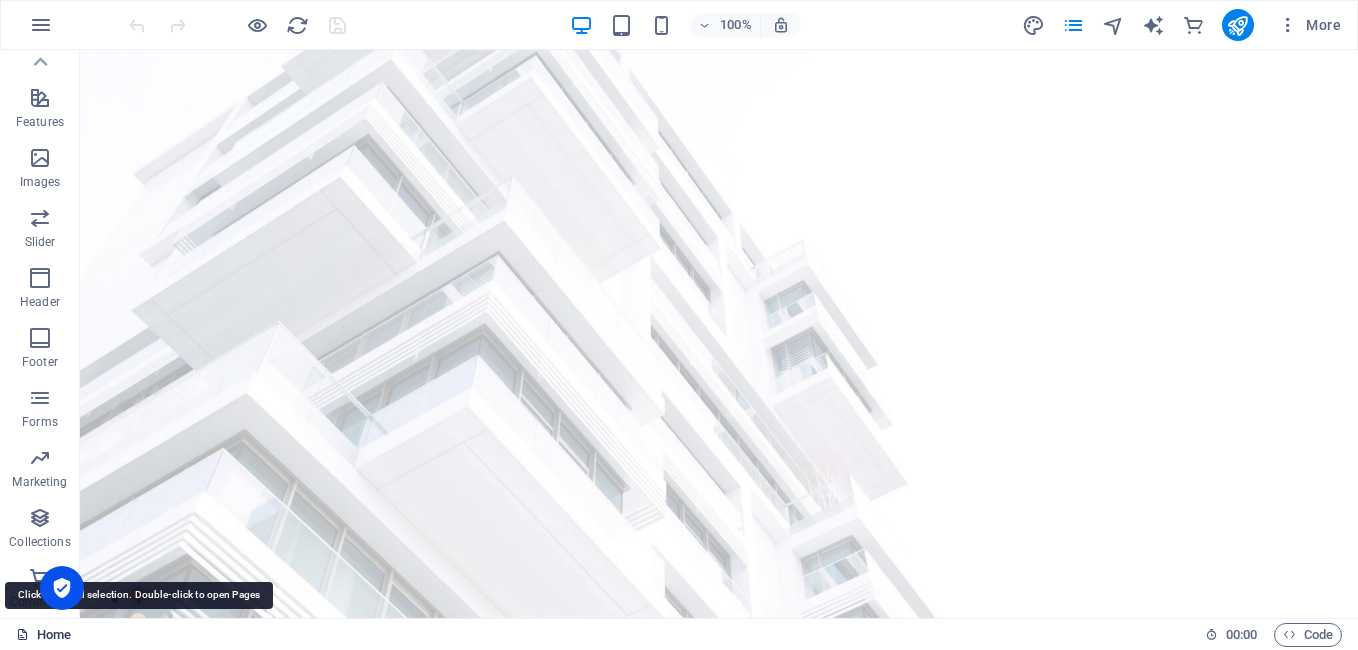 click on "Home" at bounding box center (43, 635) 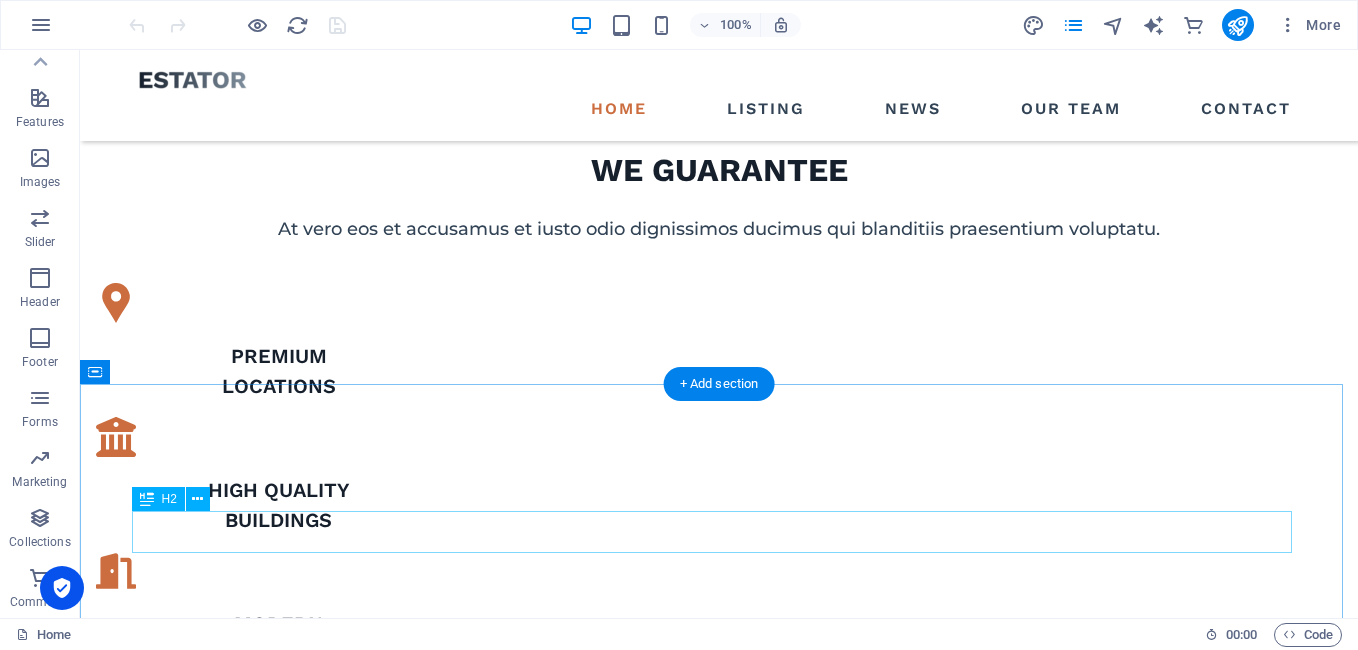 scroll, scrollTop: 1900, scrollLeft: 0, axis: vertical 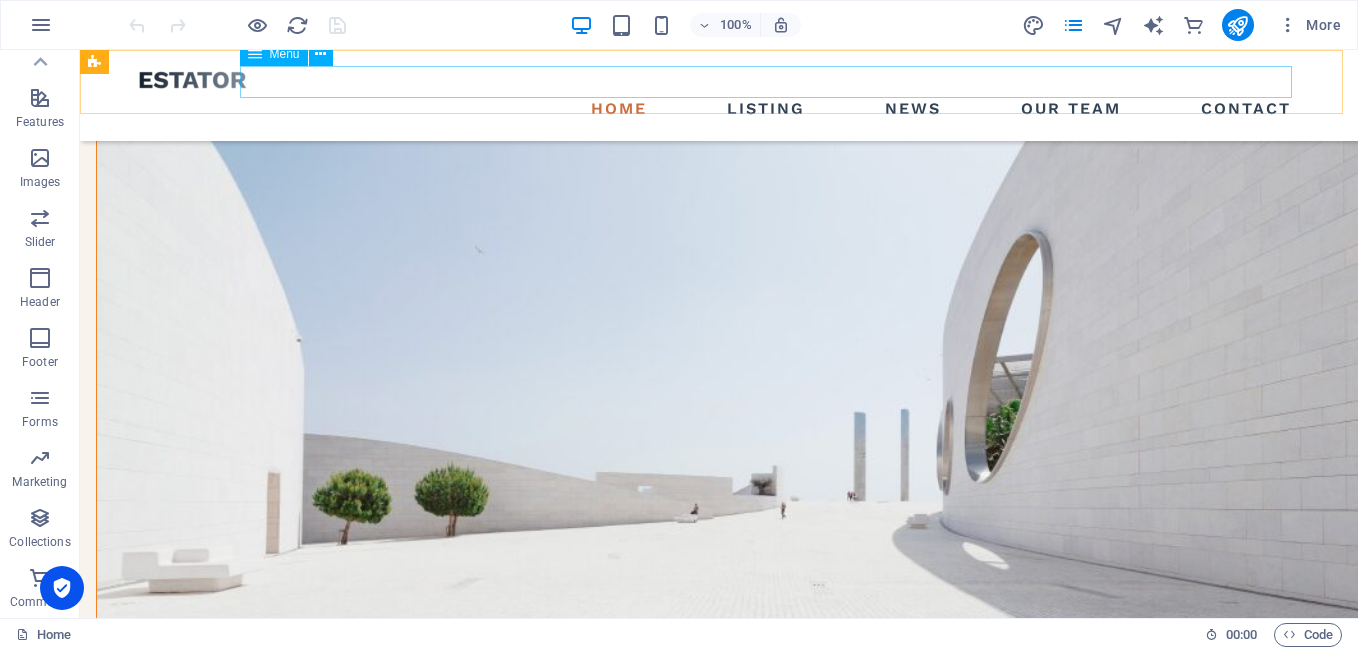 click on "Home Listing News Our Team Contact" at bounding box center [719, 109] 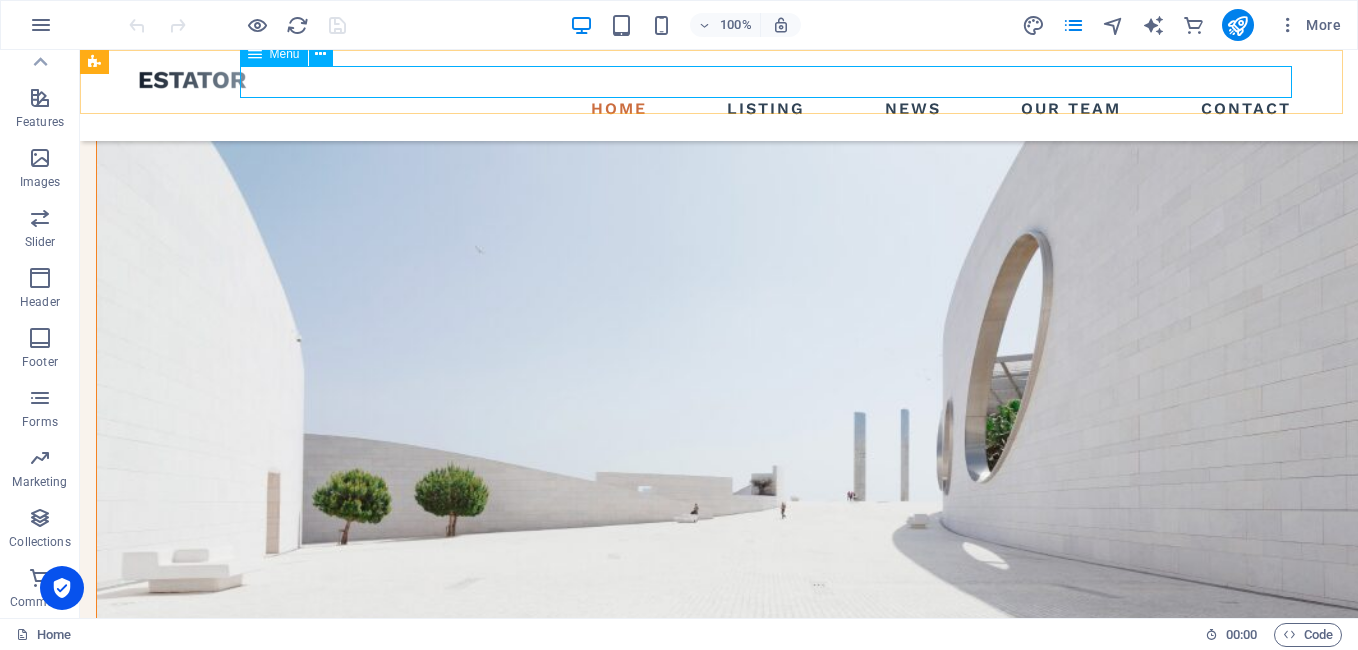 click on "Home Listing News Our Team Contact" at bounding box center [719, 109] 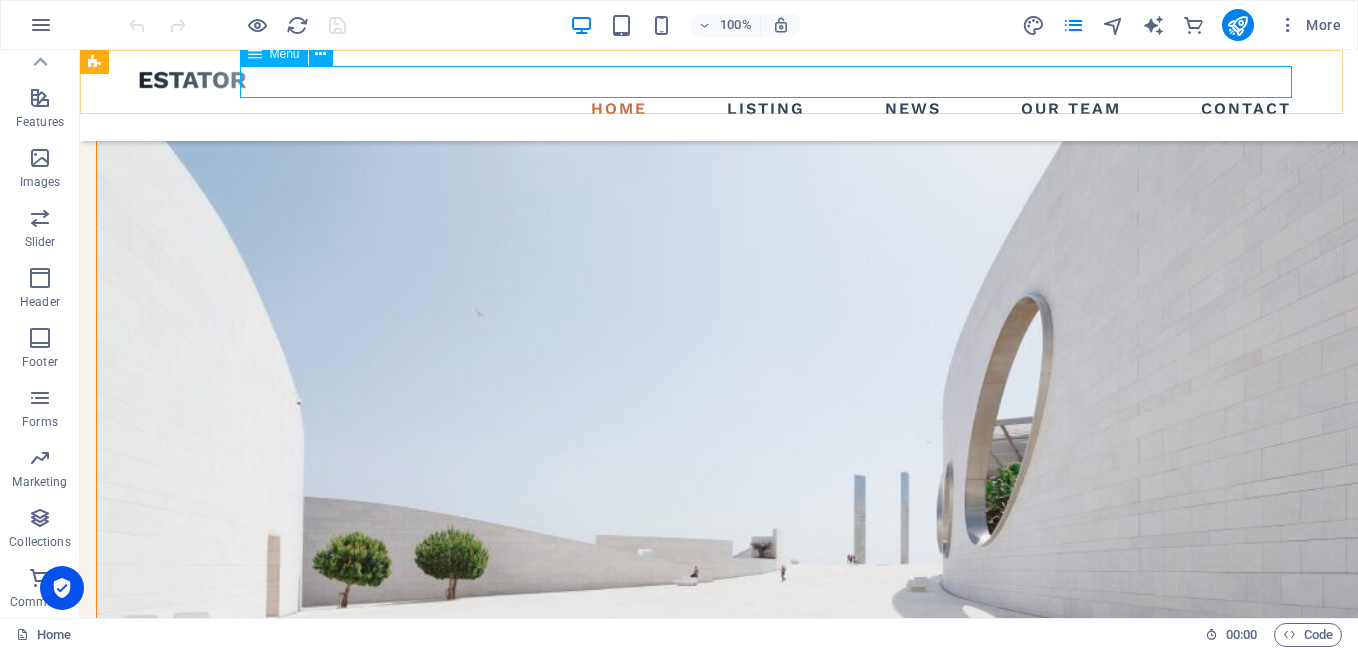 select 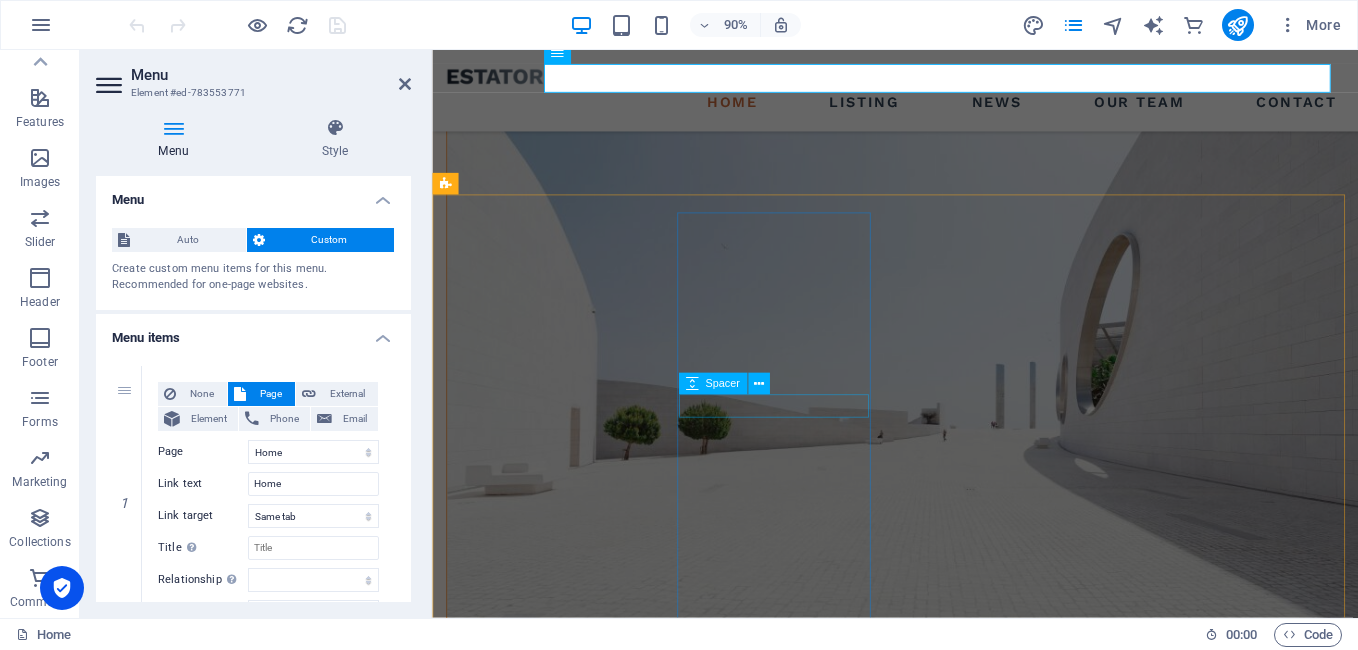 scroll, scrollTop: 2058, scrollLeft: 0, axis: vertical 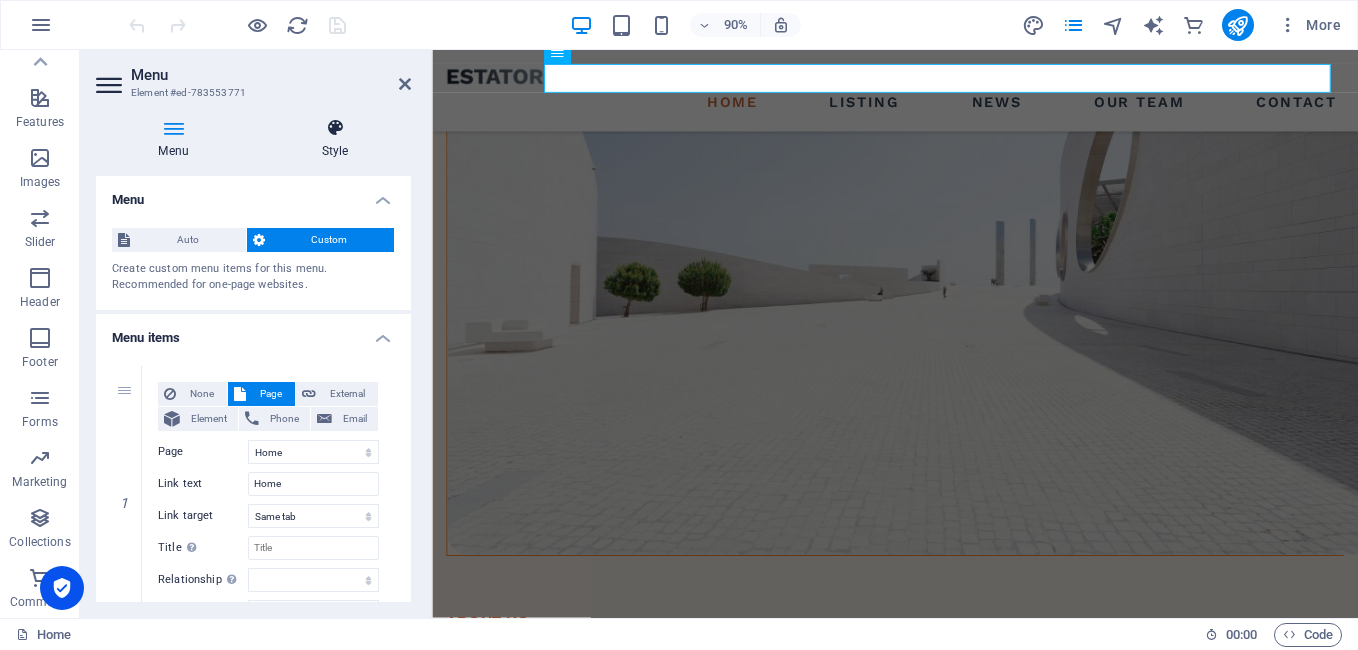 click at bounding box center (335, 128) 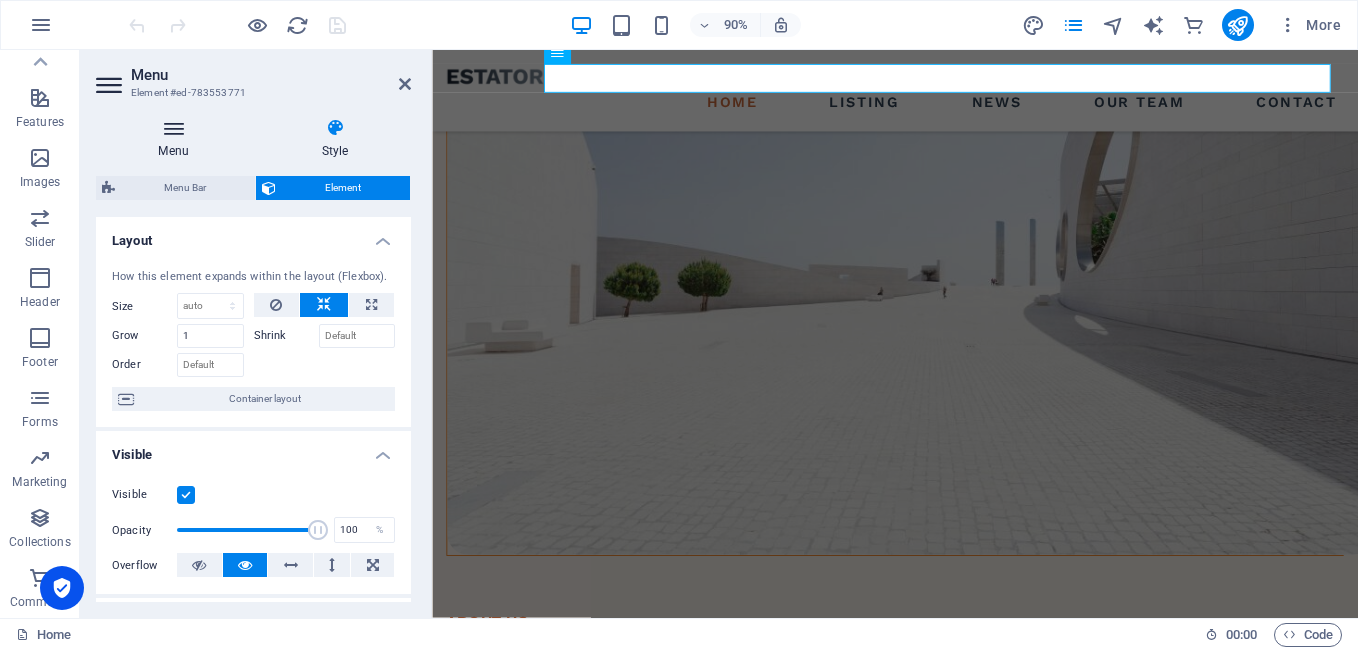 click on "Menu" at bounding box center [177, 139] 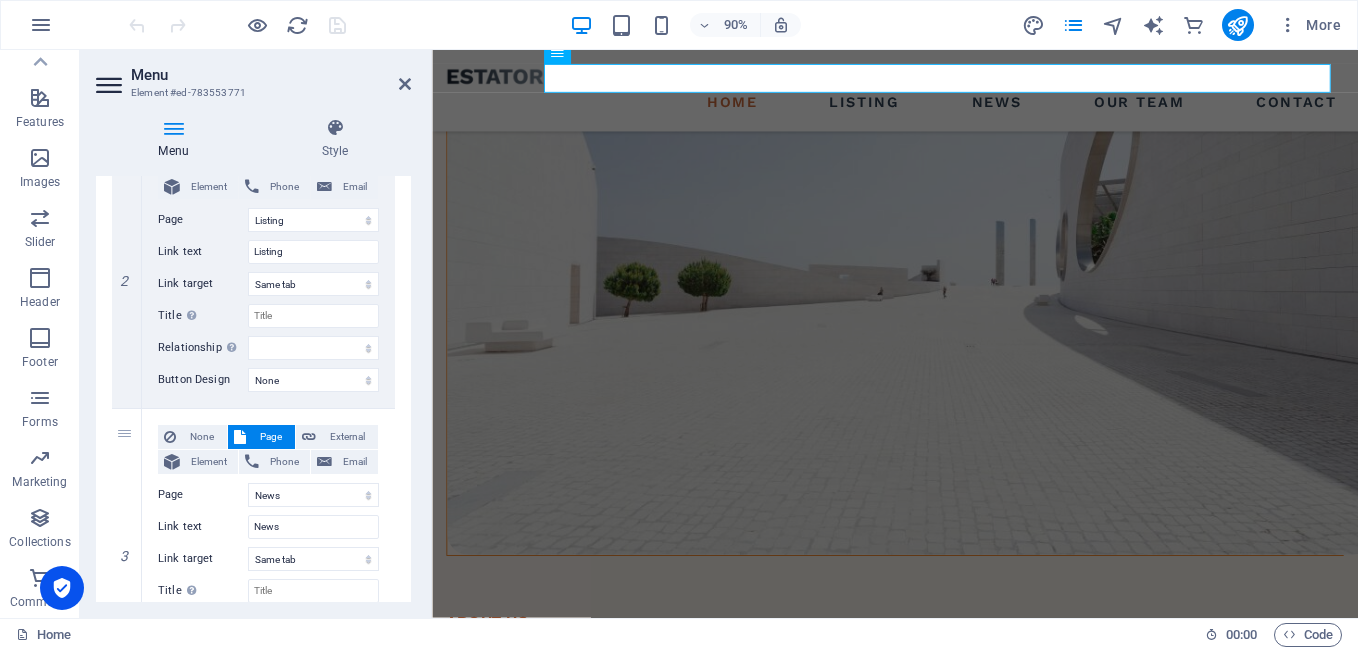 scroll, scrollTop: 494, scrollLeft: 0, axis: vertical 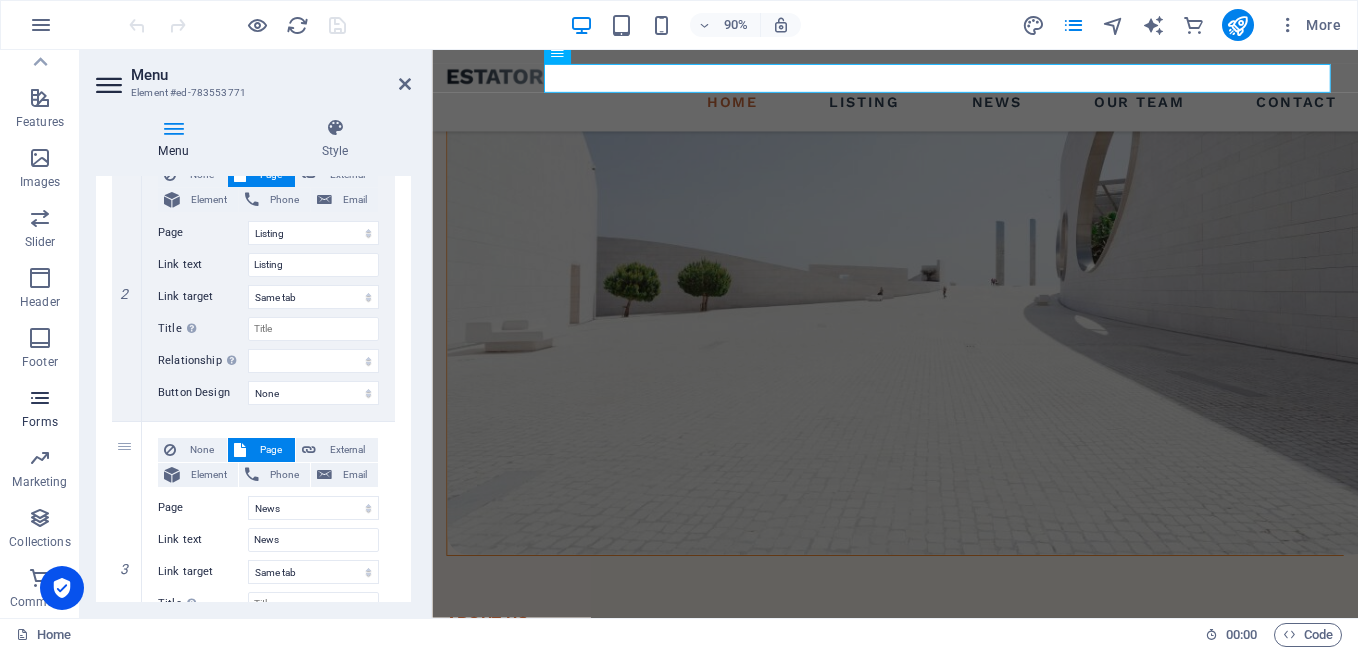 click at bounding box center (40, 398) 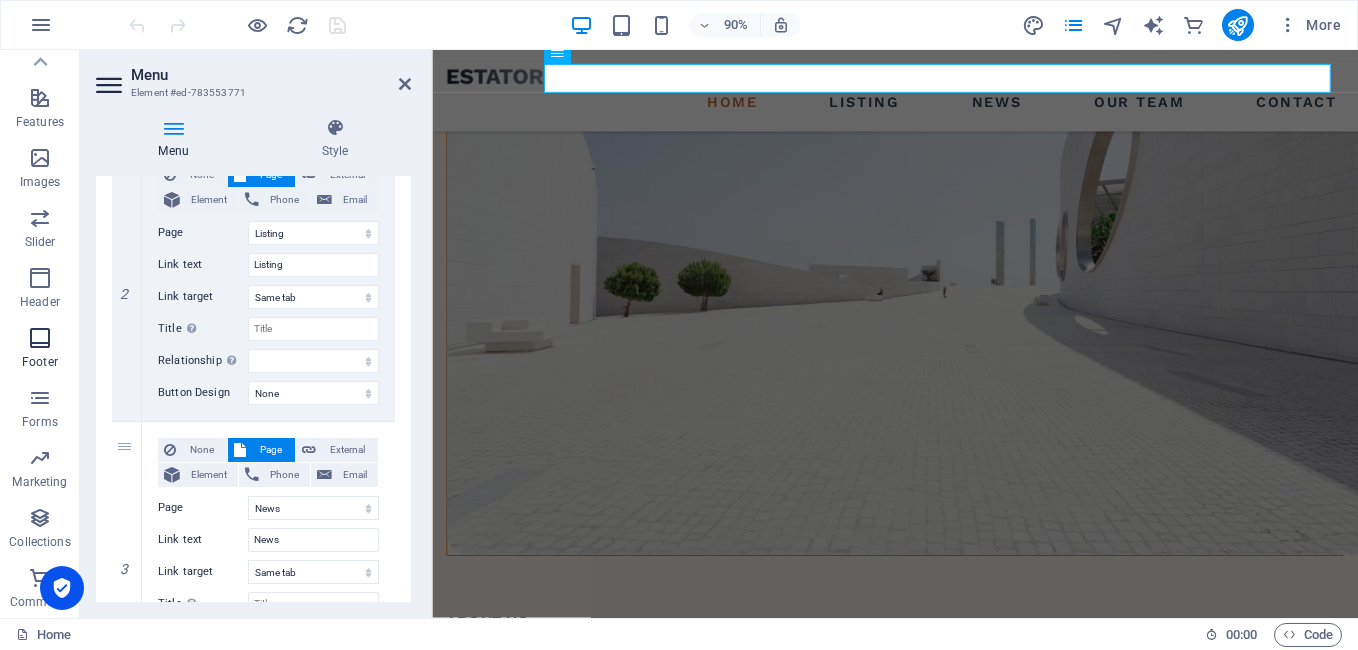 click at bounding box center [40, 338] 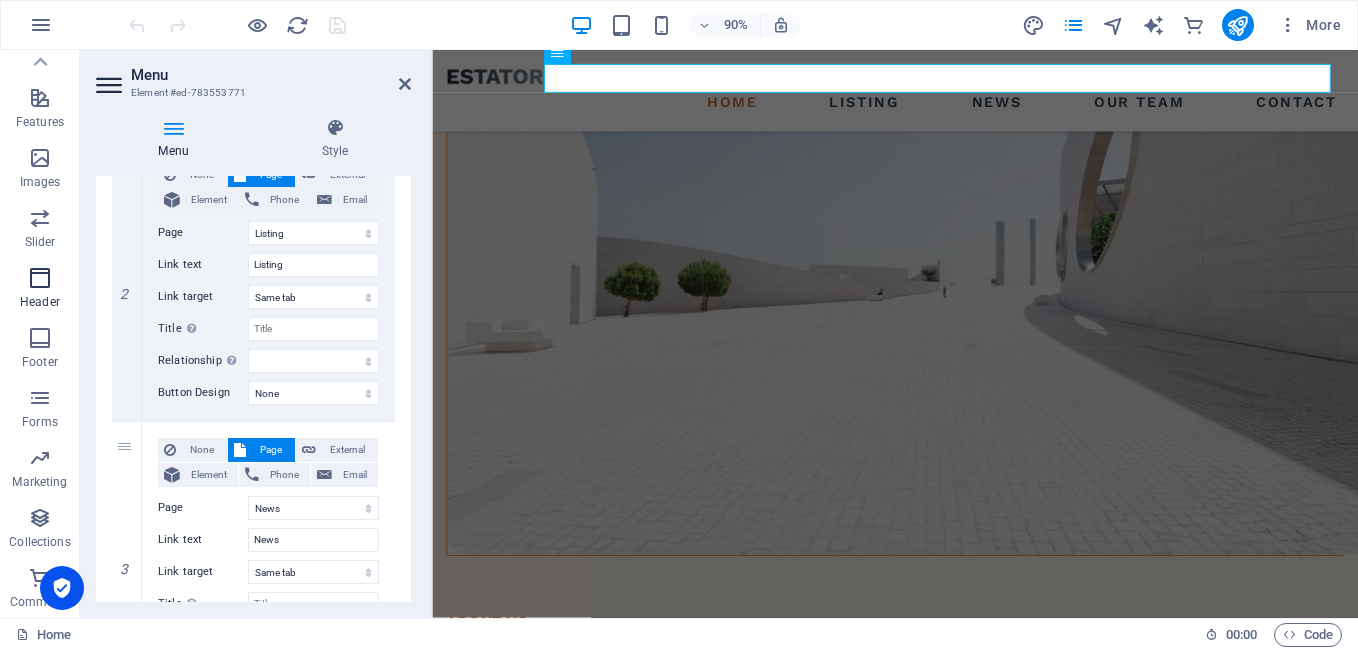 click at bounding box center [40, 278] 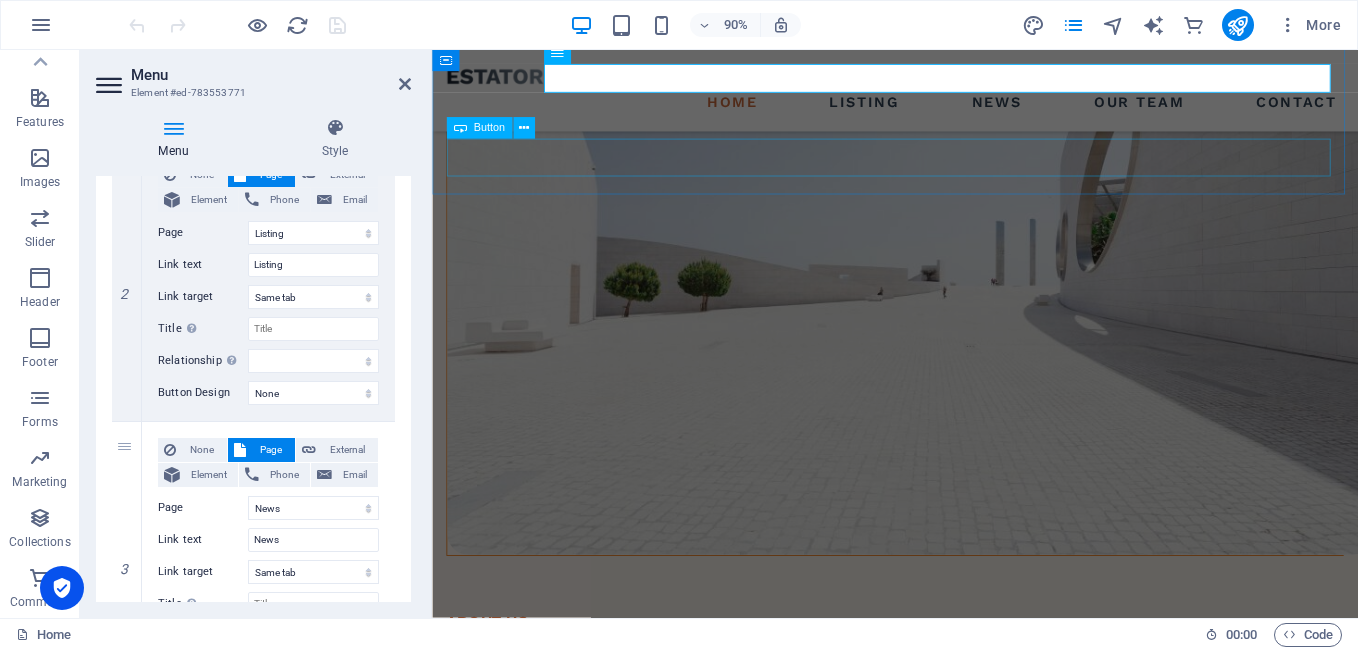 click on "view all" at bounding box center [946, 1331] 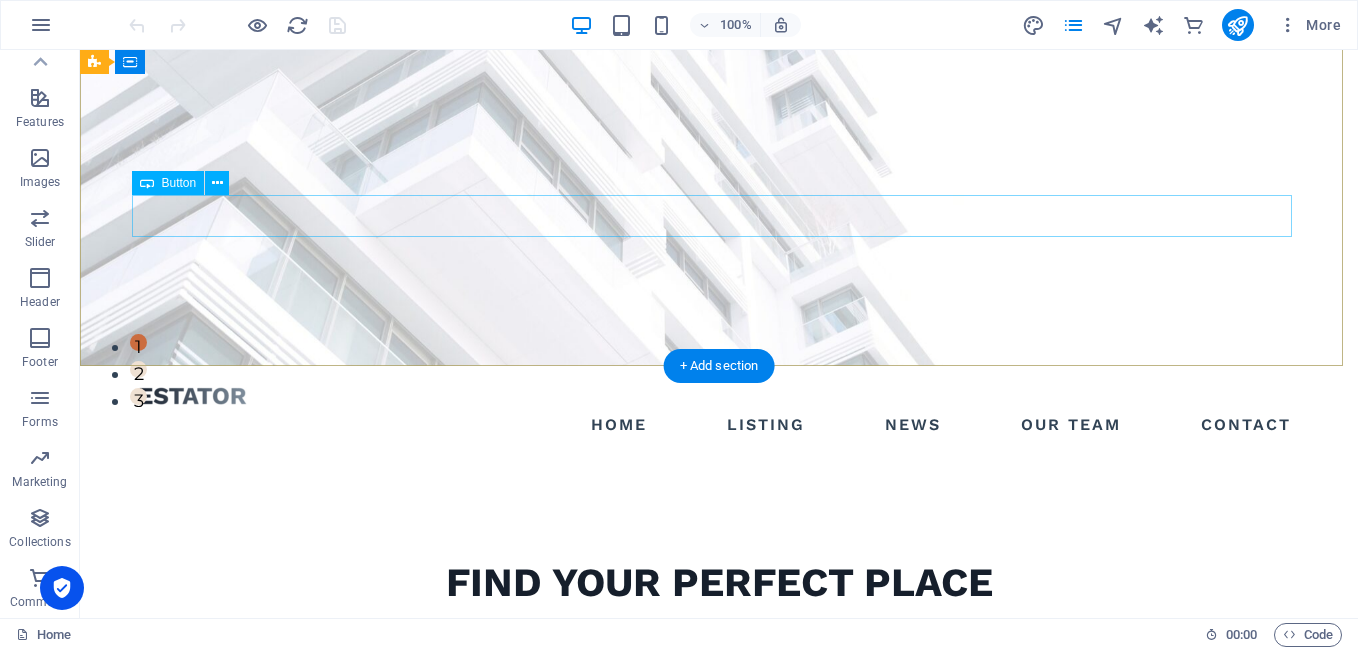 scroll, scrollTop: 0, scrollLeft: 0, axis: both 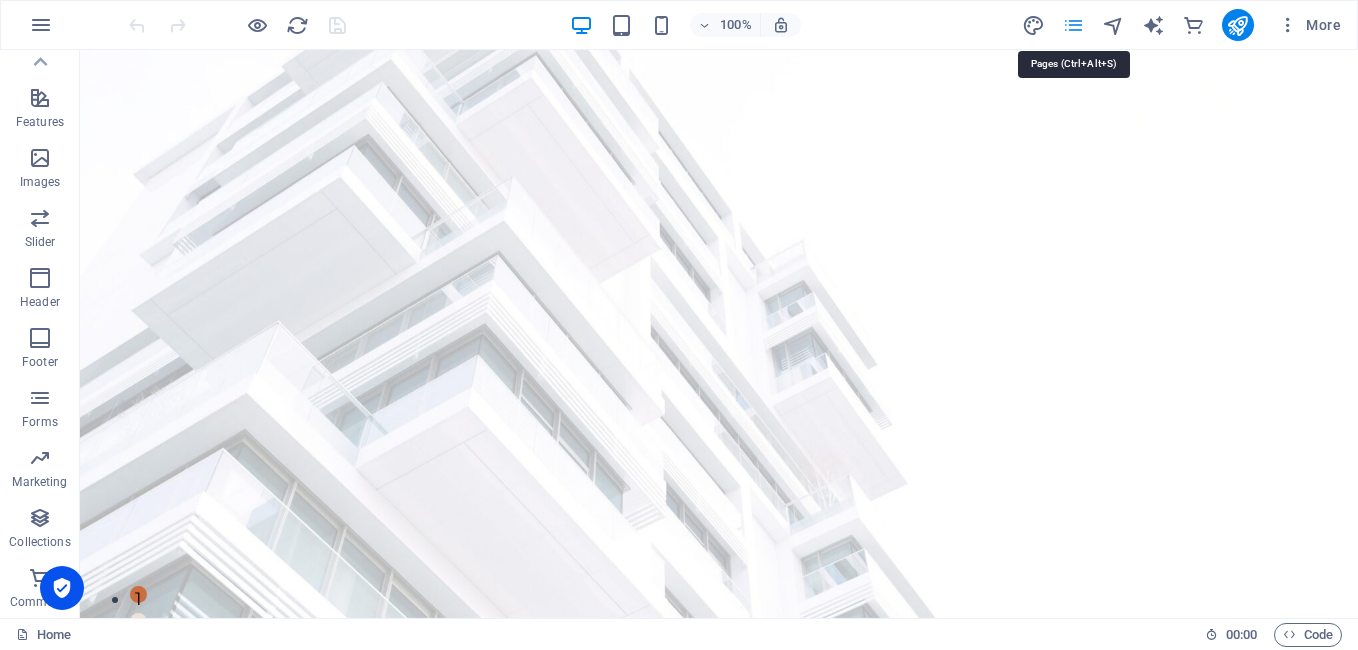 click at bounding box center [1073, 25] 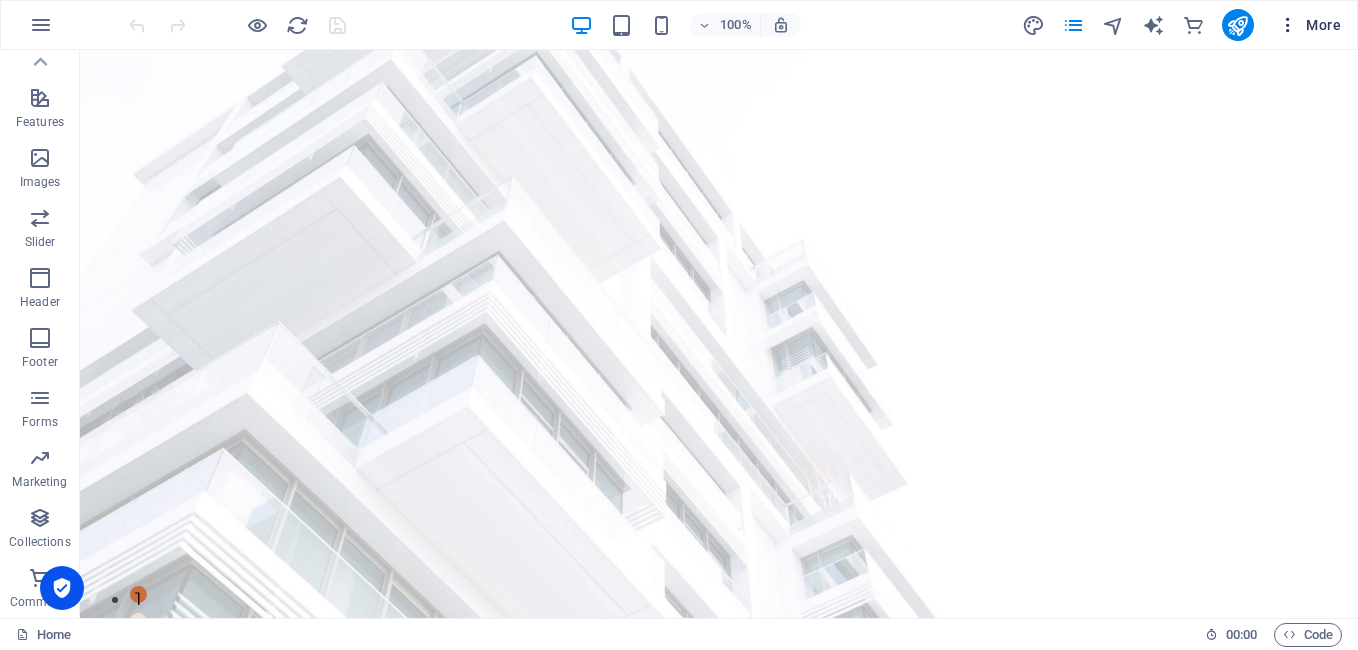 click at bounding box center (1288, 25) 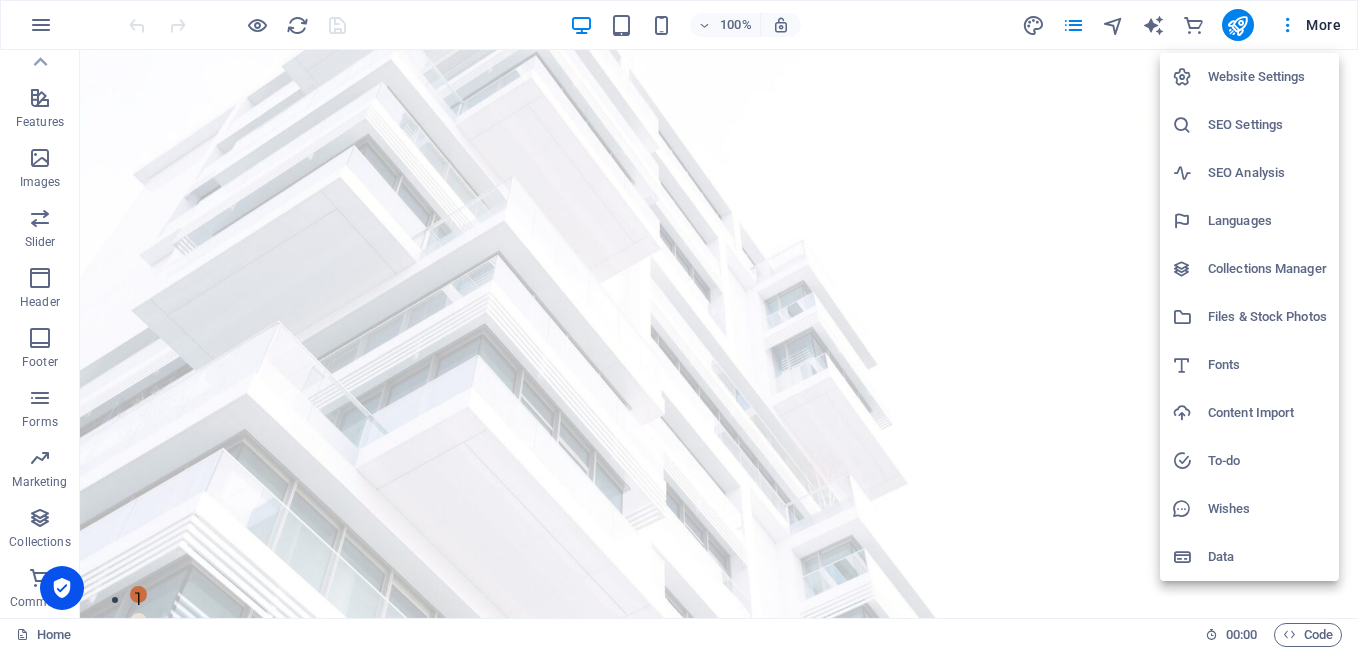 click on "Files & Stock Photos" at bounding box center (1267, 317) 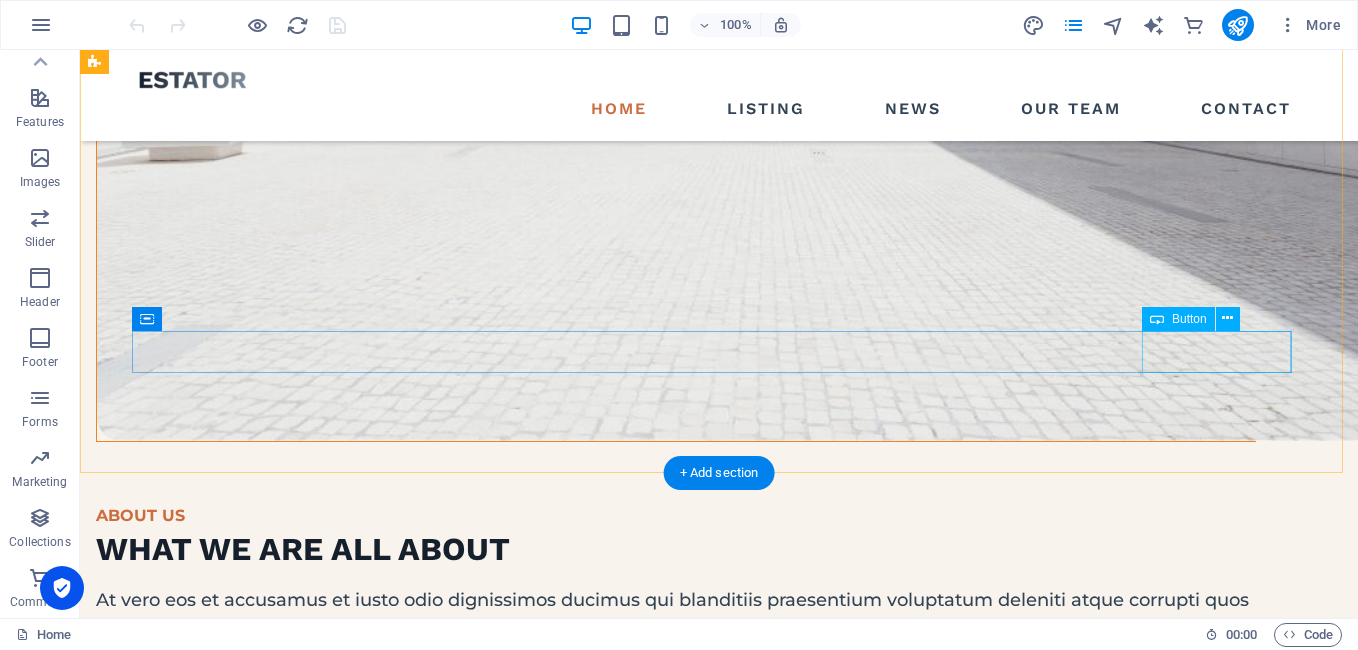 scroll, scrollTop: 2500, scrollLeft: 0, axis: vertical 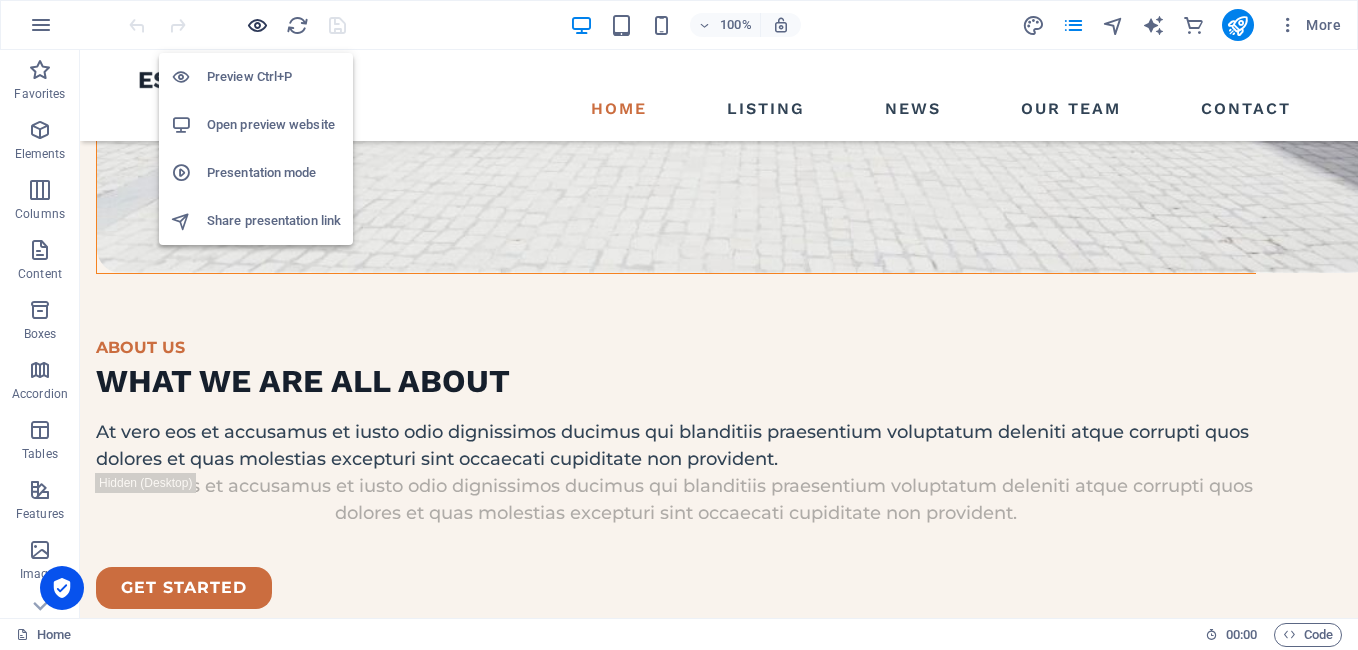 click at bounding box center [257, 25] 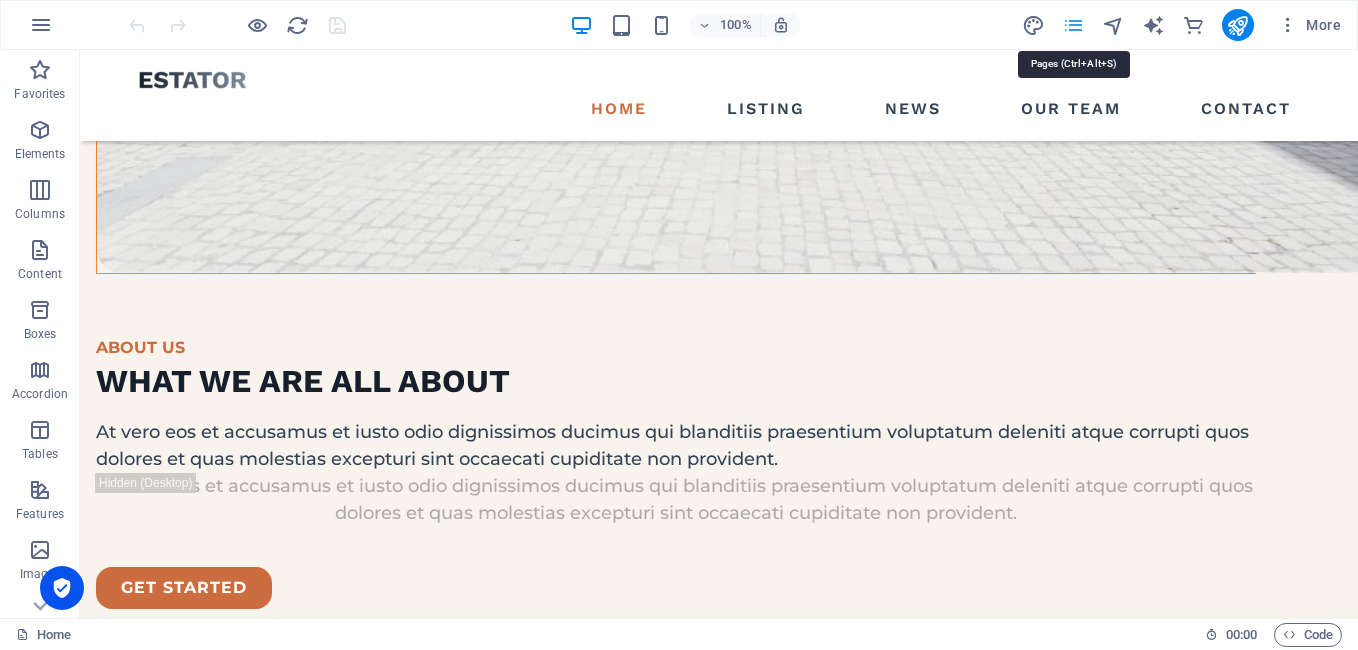 click at bounding box center [1073, 25] 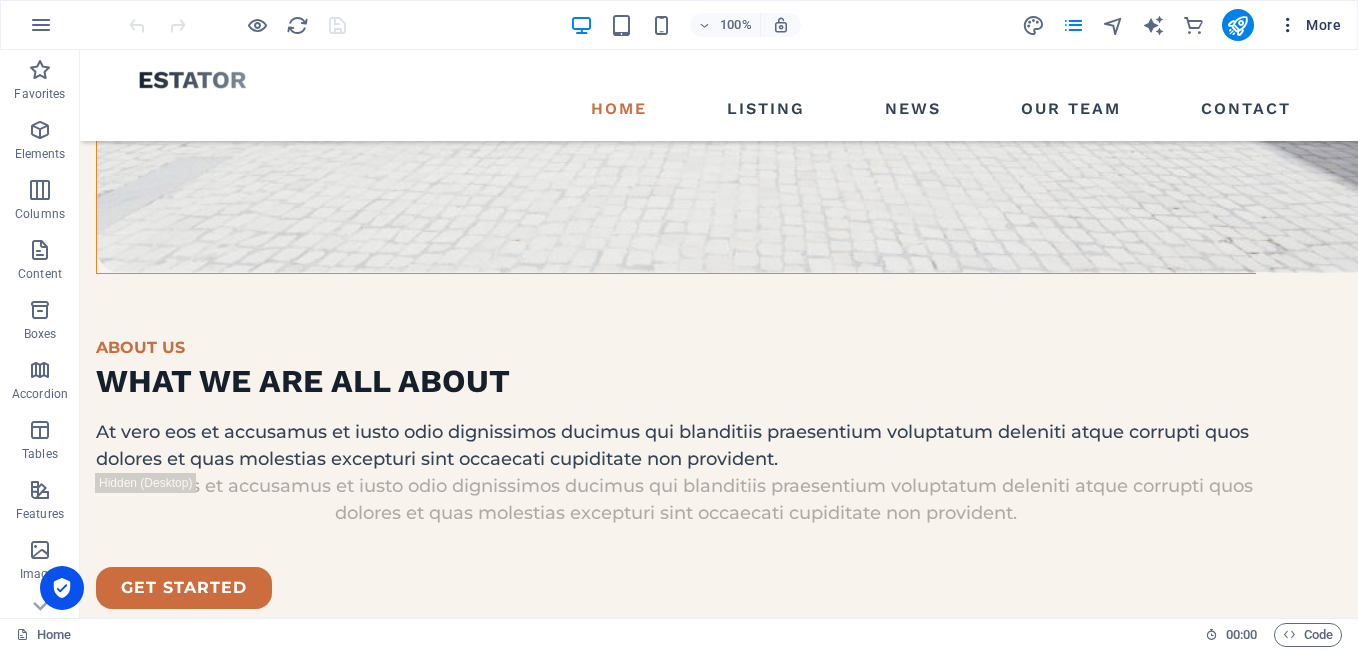 click at bounding box center (1288, 25) 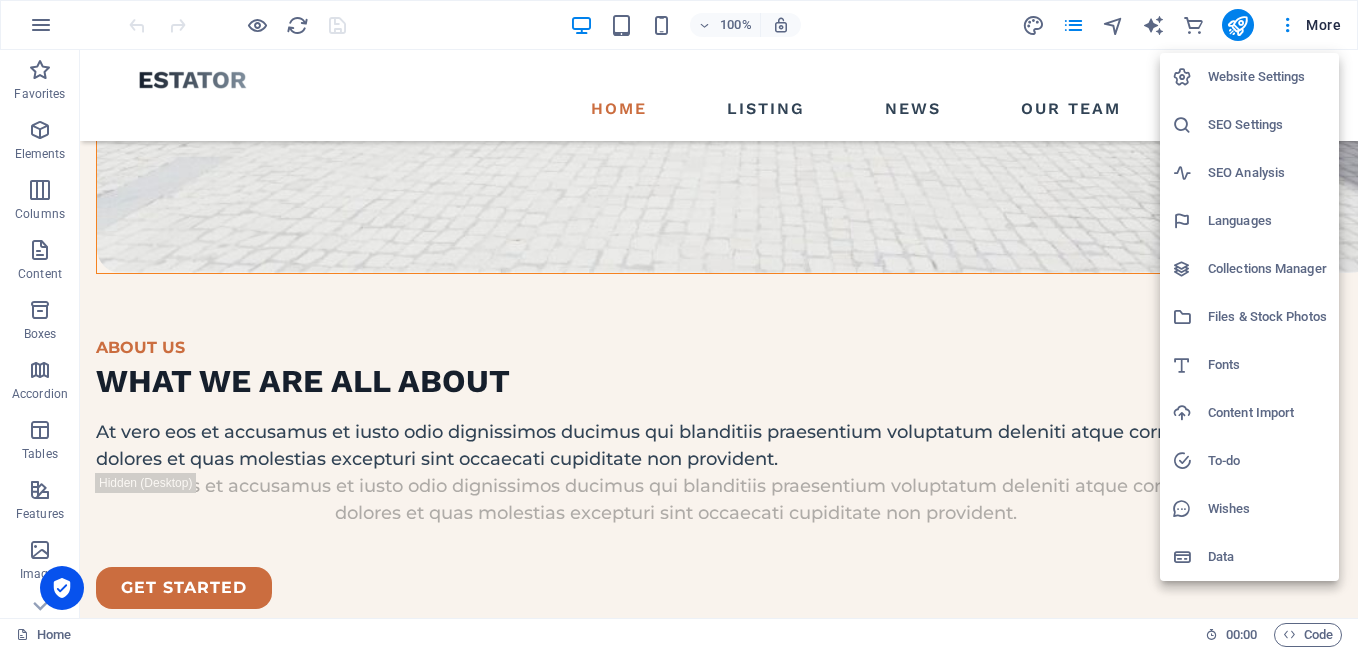 click at bounding box center [679, 325] 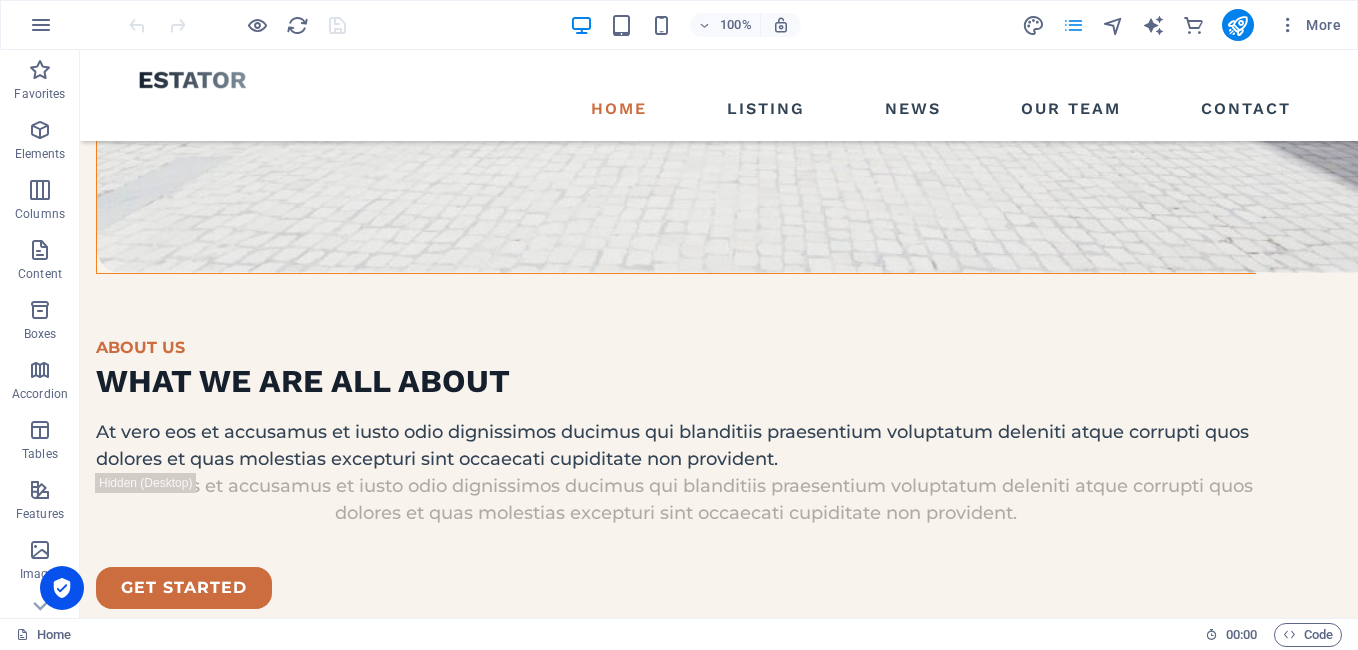 type 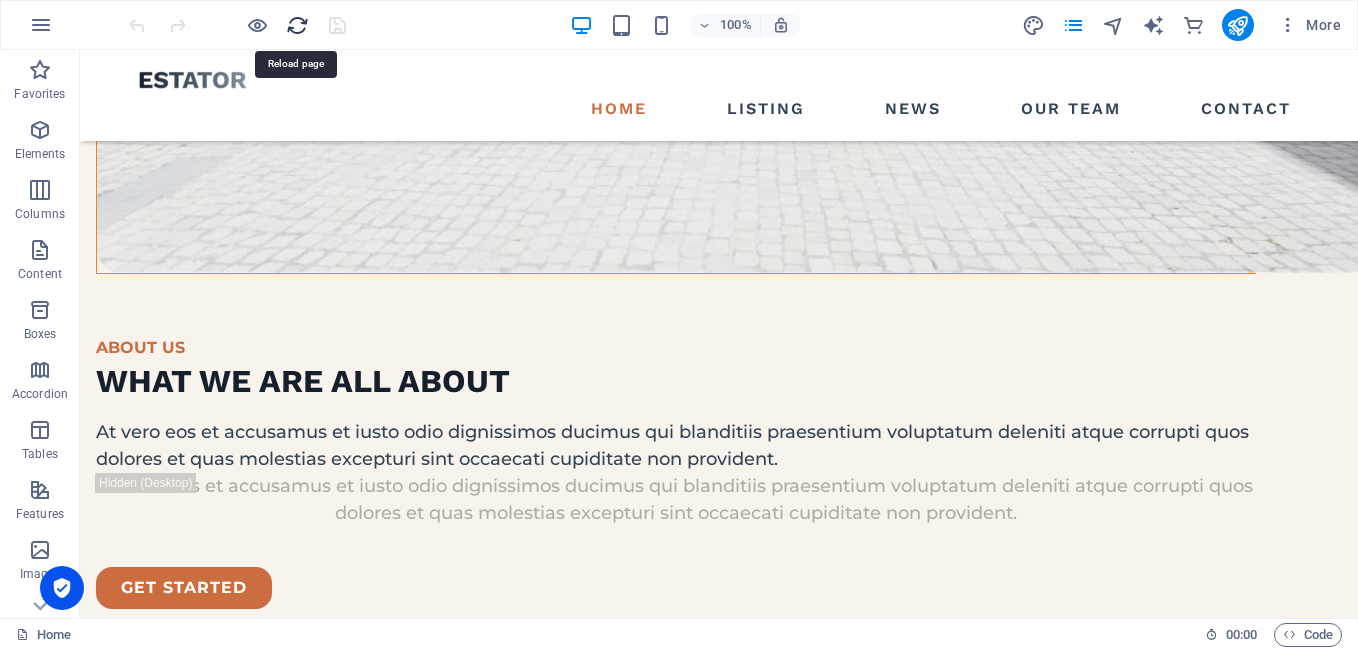 click at bounding box center (297, 25) 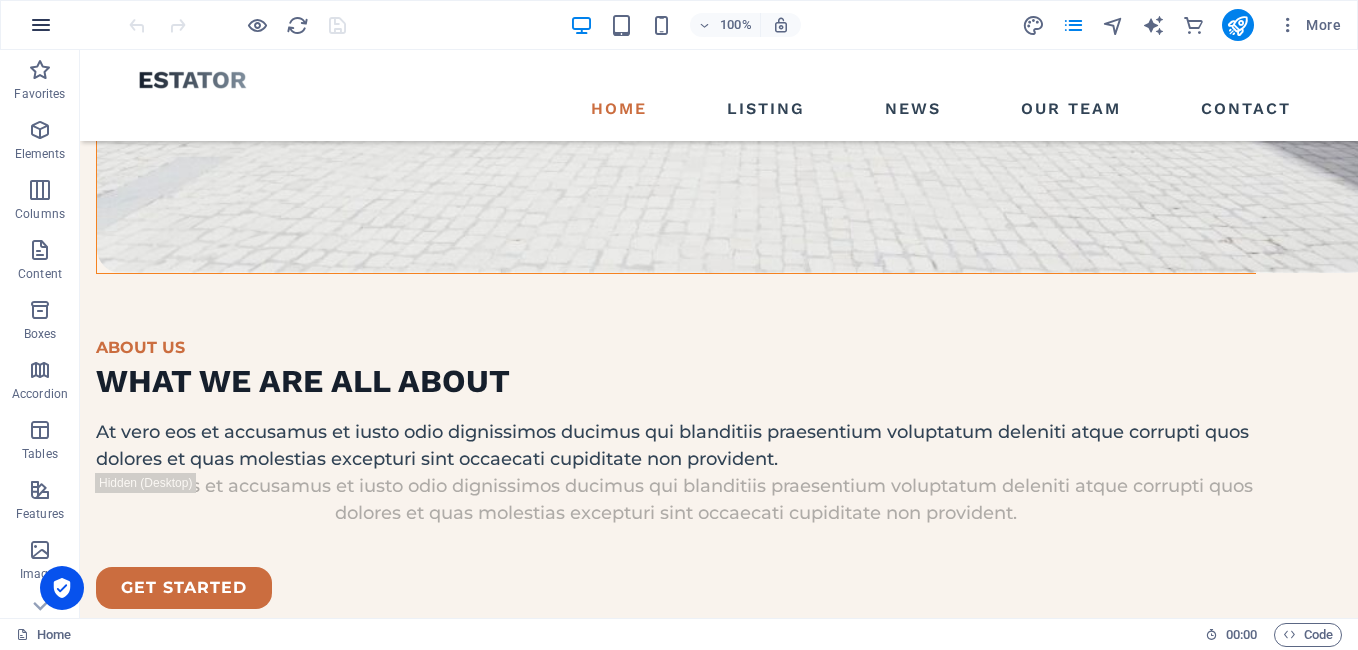 click at bounding box center [41, 25] 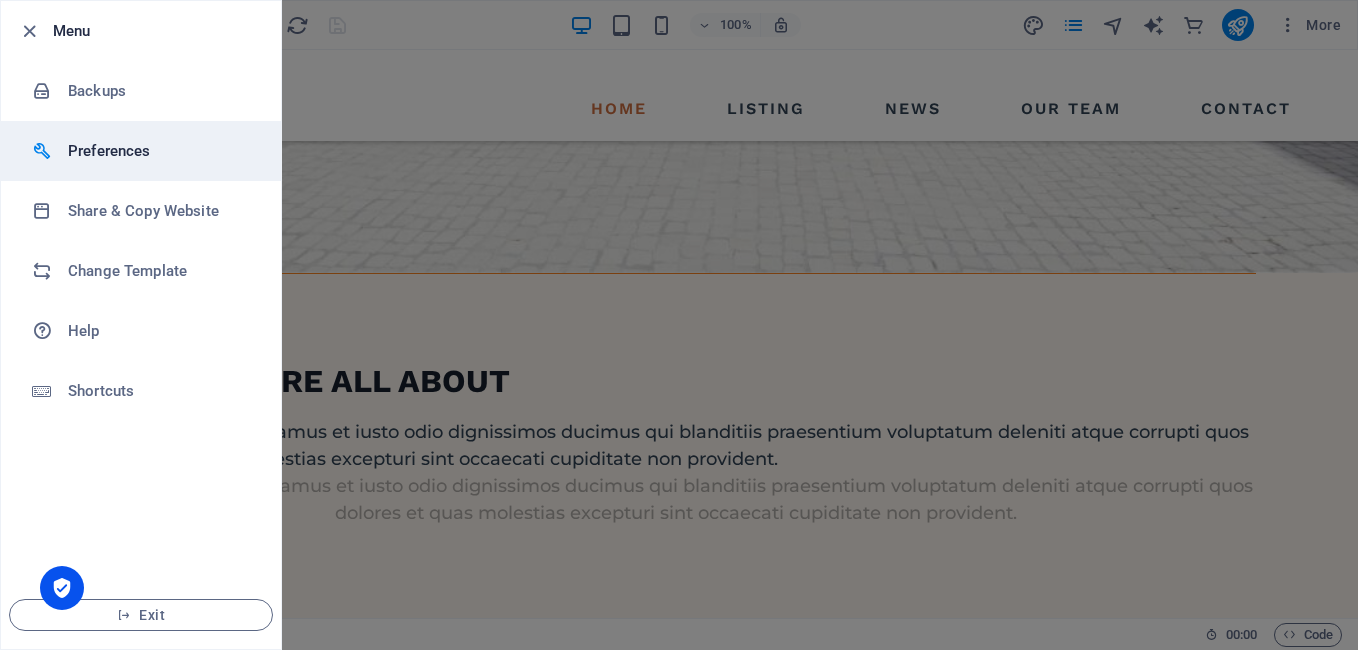 click on "Preferences" at bounding box center (160, 151) 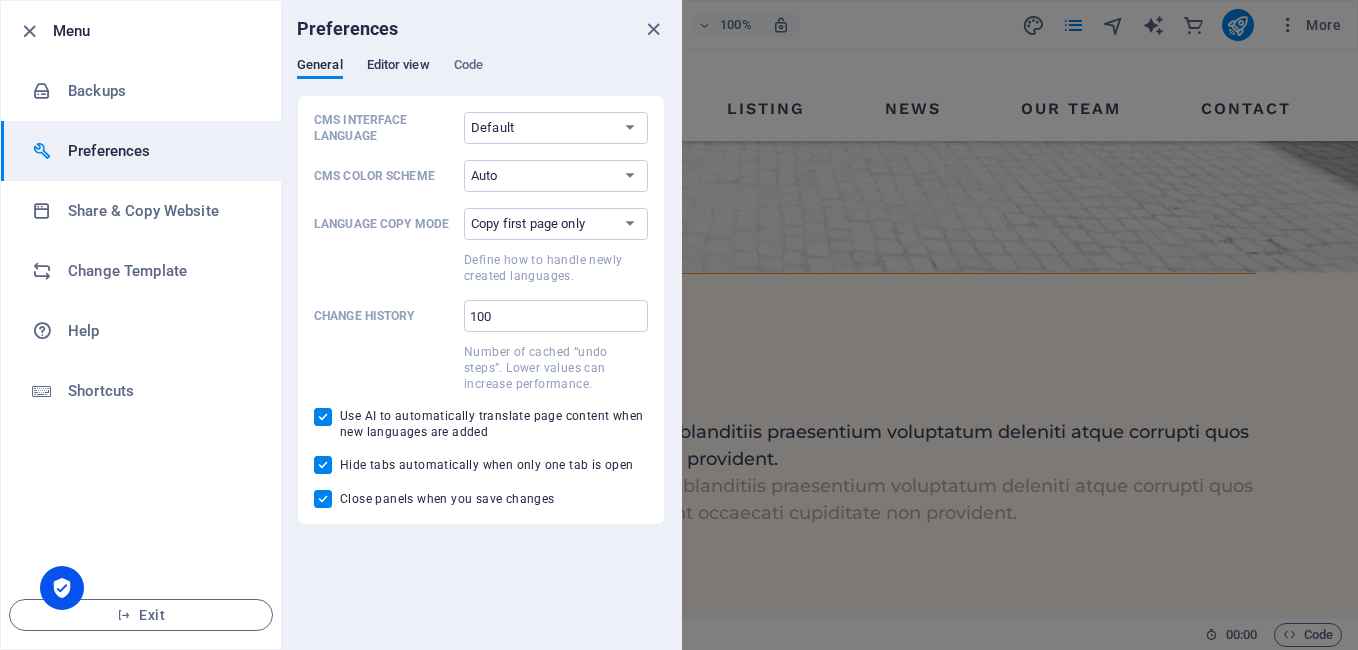 click on "Editor view" at bounding box center (398, 67) 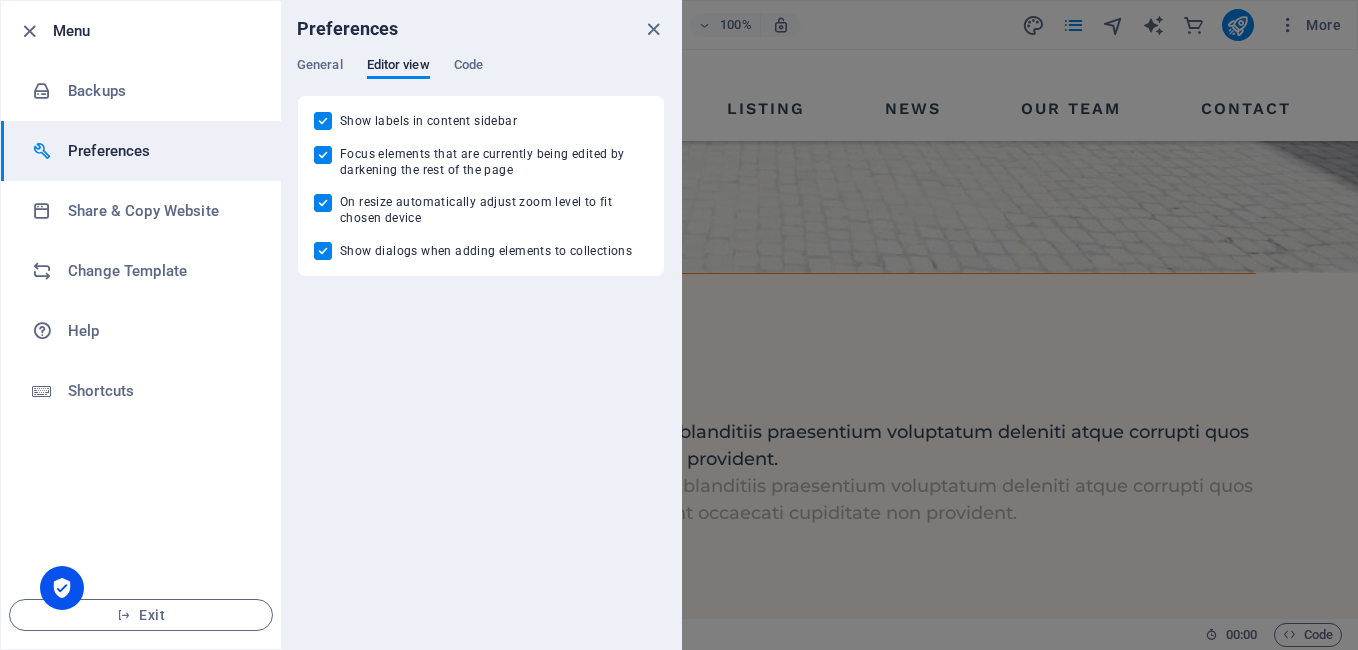click on "General Editor view Code" at bounding box center (481, 76) 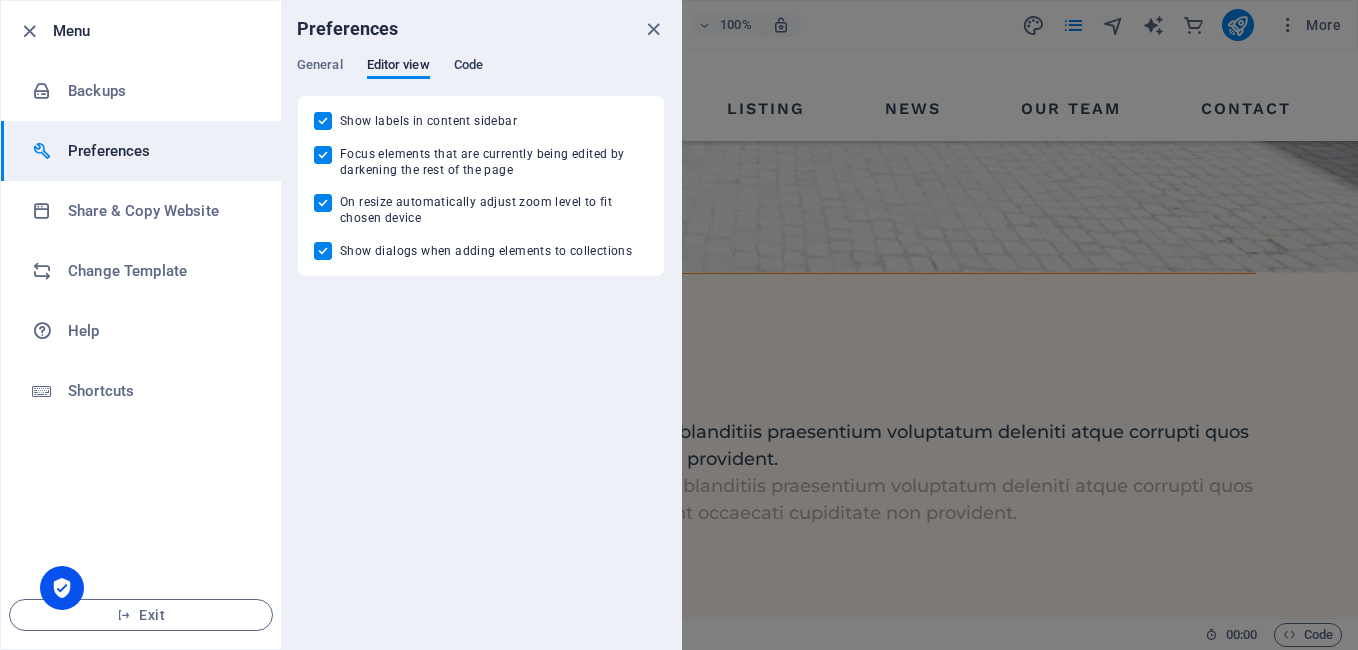 click on "Code" at bounding box center (468, 67) 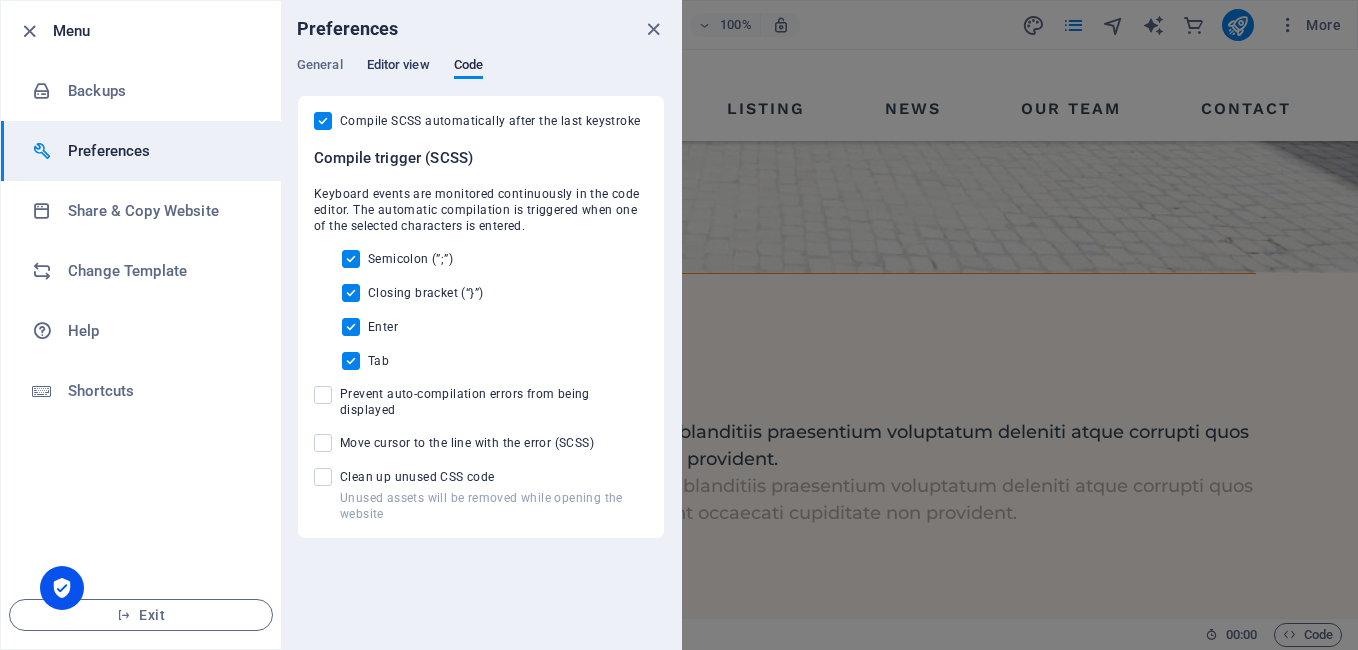 click on "Editor view" at bounding box center [398, 67] 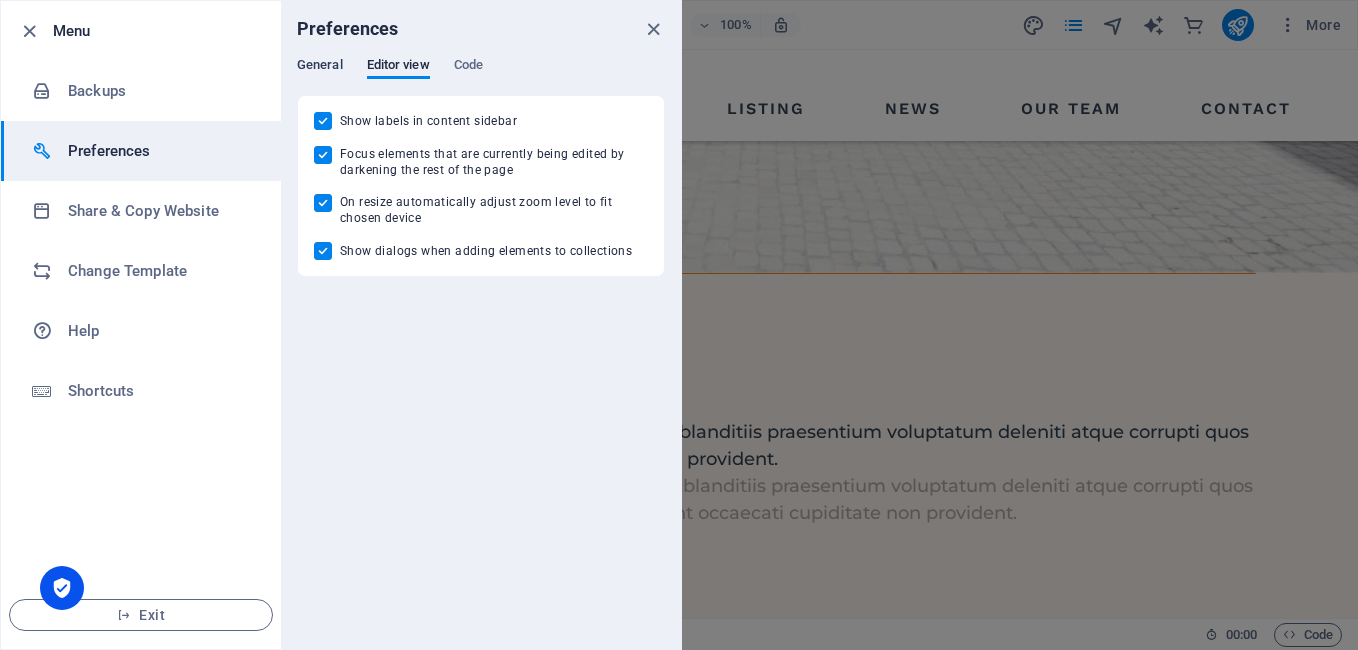 click on "General" at bounding box center [320, 67] 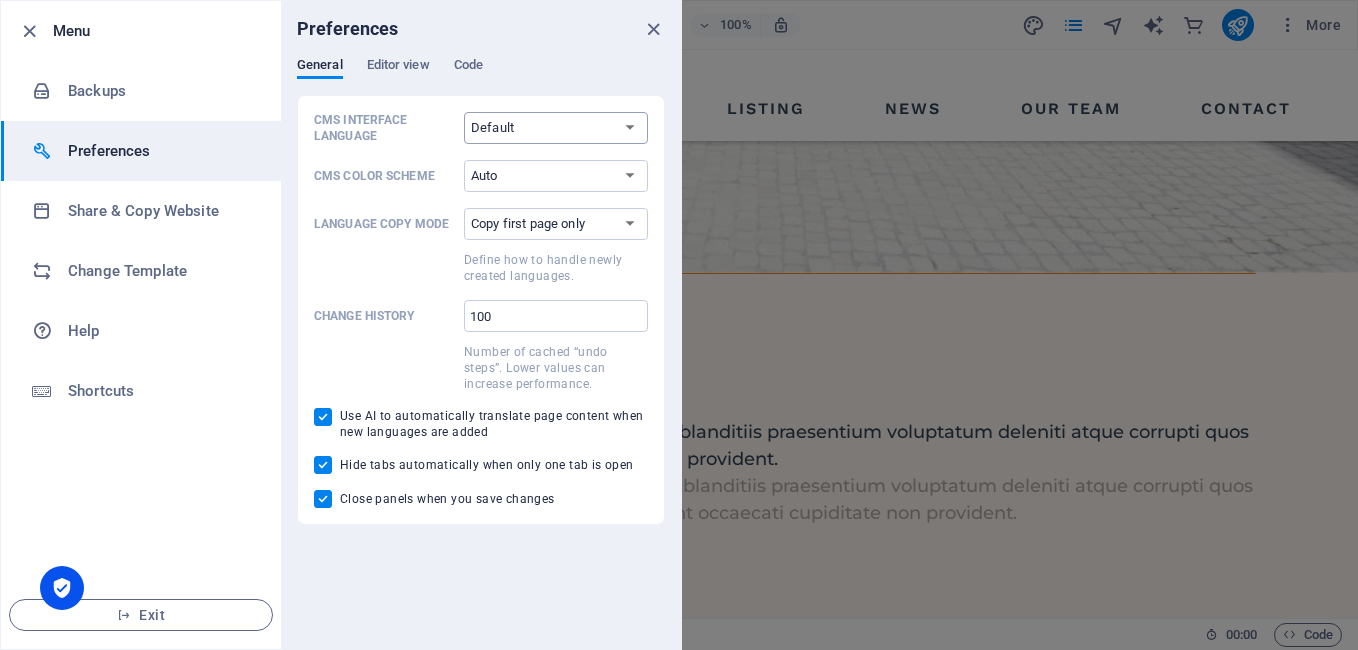 click on "Default Deutsch English Español Français Magyar Italiano Nederlands Polski Português русский язык Svenska Türkçe 日本語" at bounding box center [556, 128] 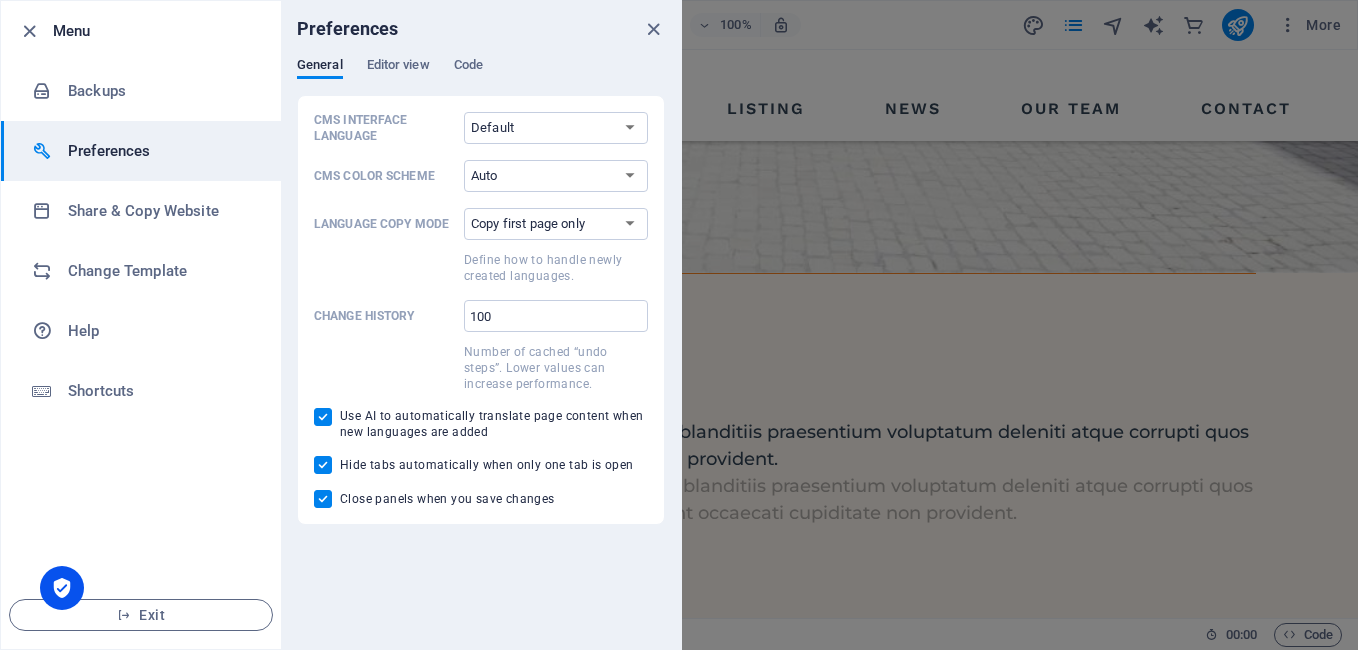click on "Change history 100 ​ Number of cached “undo steps”. Lower values can increase performance." at bounding box center [481, 346] 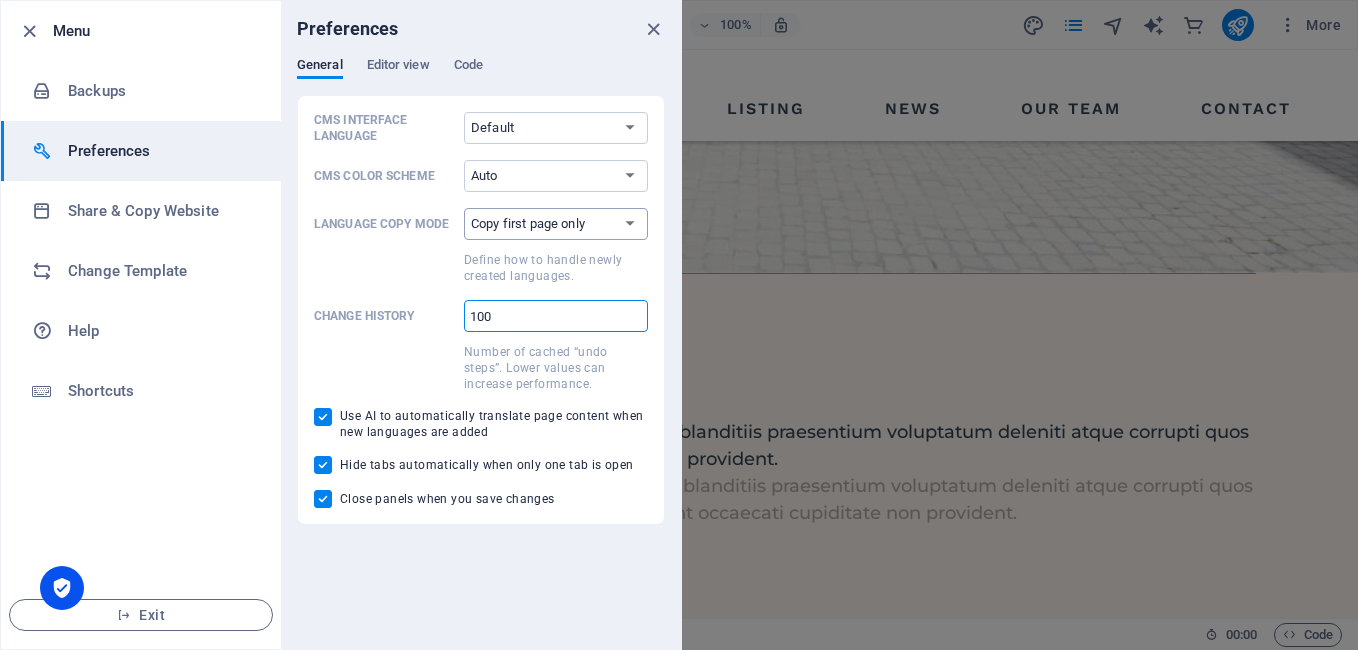 click on "Copy first page only Copy all pages" at bounding box center (556, 224) 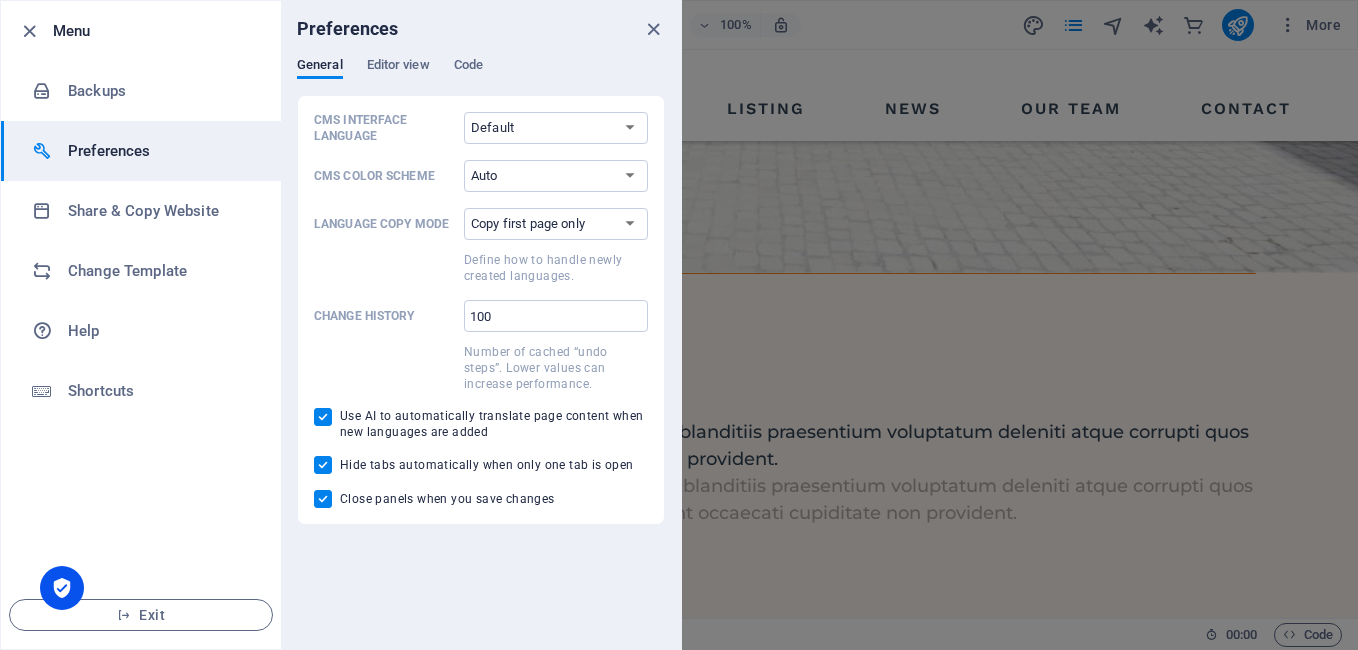 select on "all" 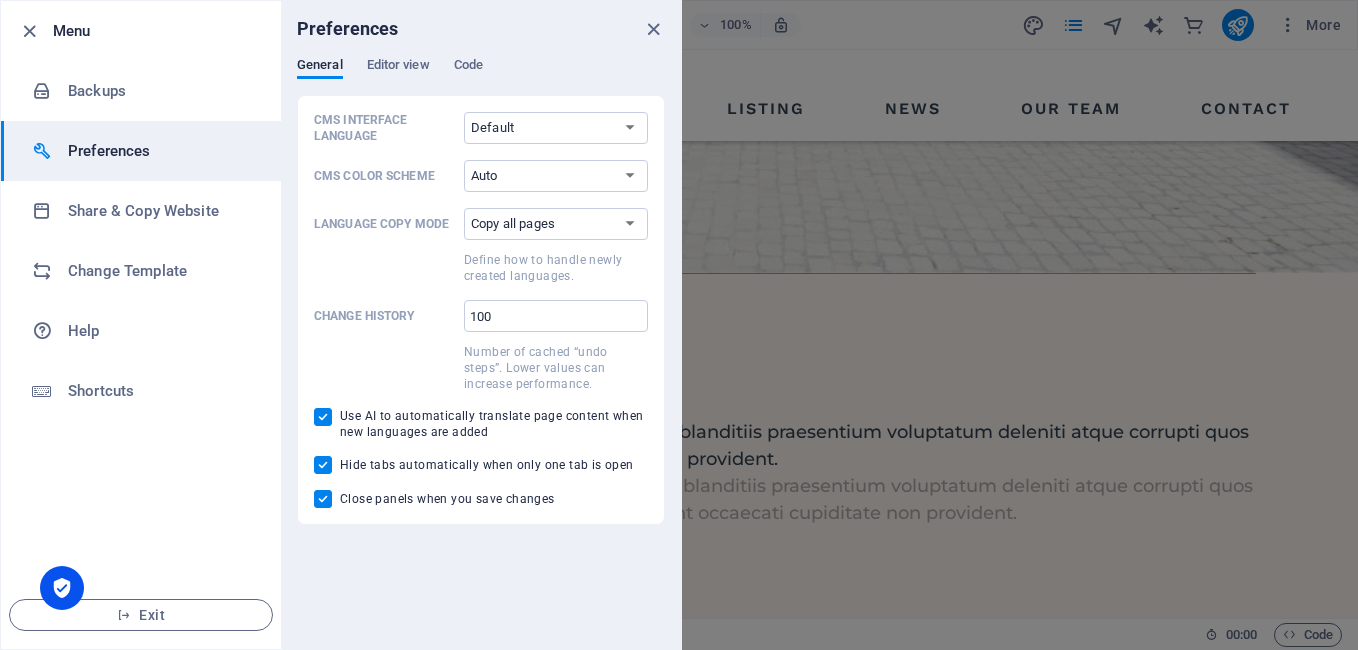 click on "Copy first page only Copy all pages" at bounding box center (556, 224) 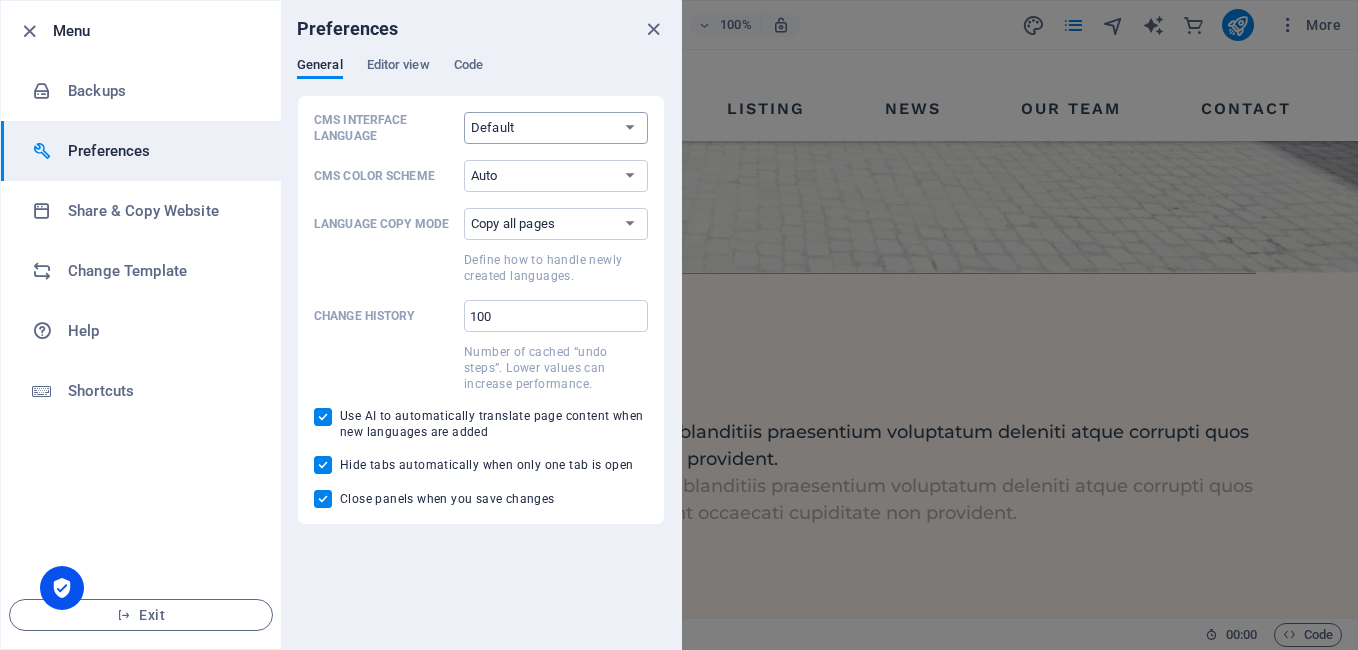 click on "Default Deutsch English Español Français Magyar Italiano Nederlands Polski Português русский язык Svenska Türkçe 日本語" at bounding box center [556, 128] 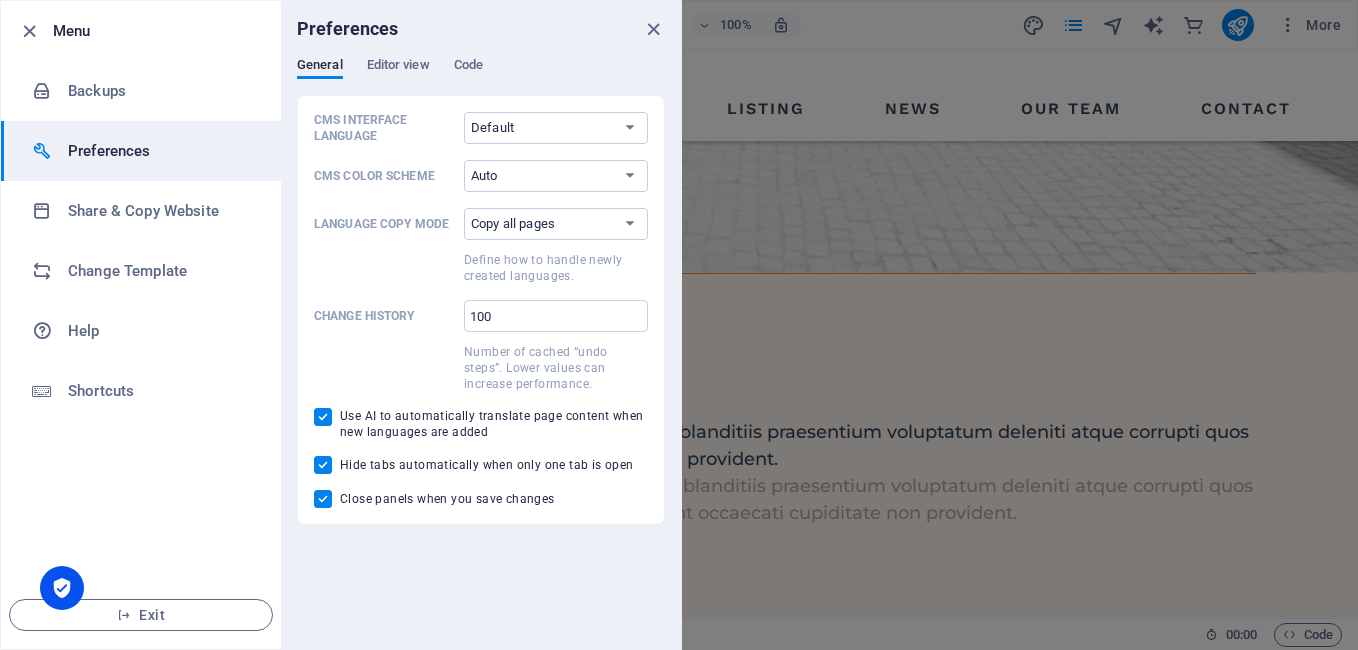 click at bounding box center [385, 266] 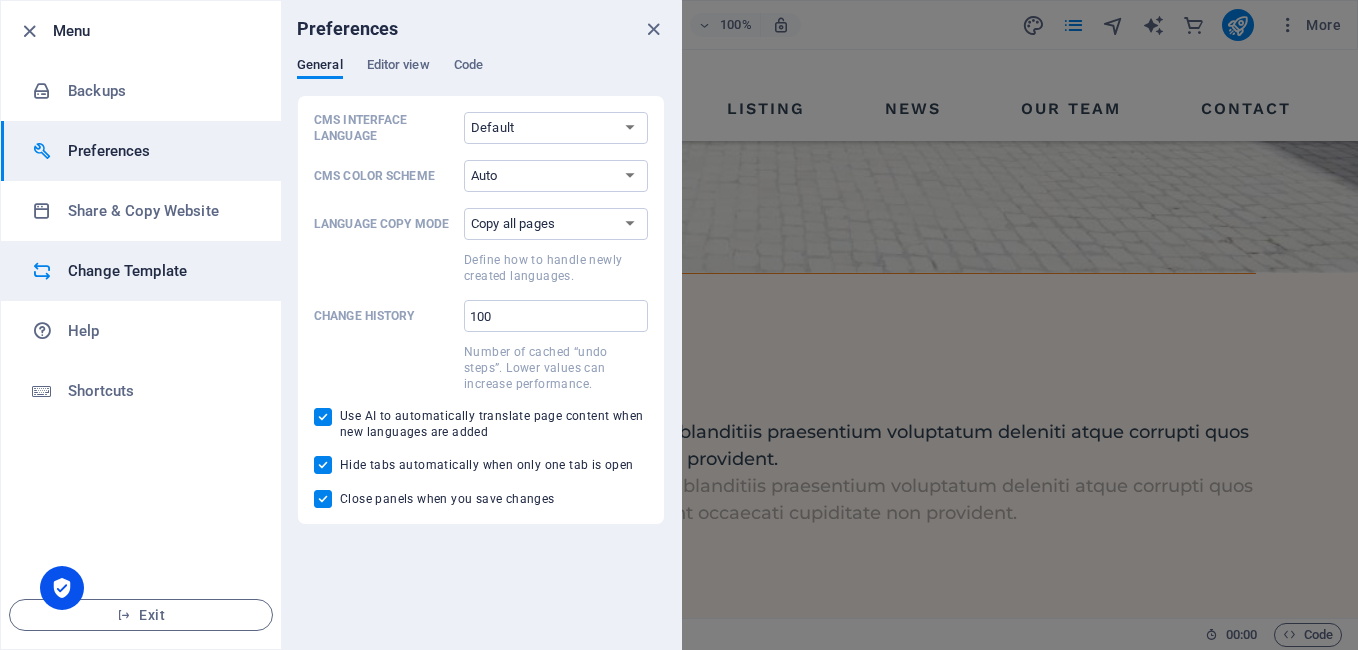 click on "Change Template" at bounding box center [160, 271] 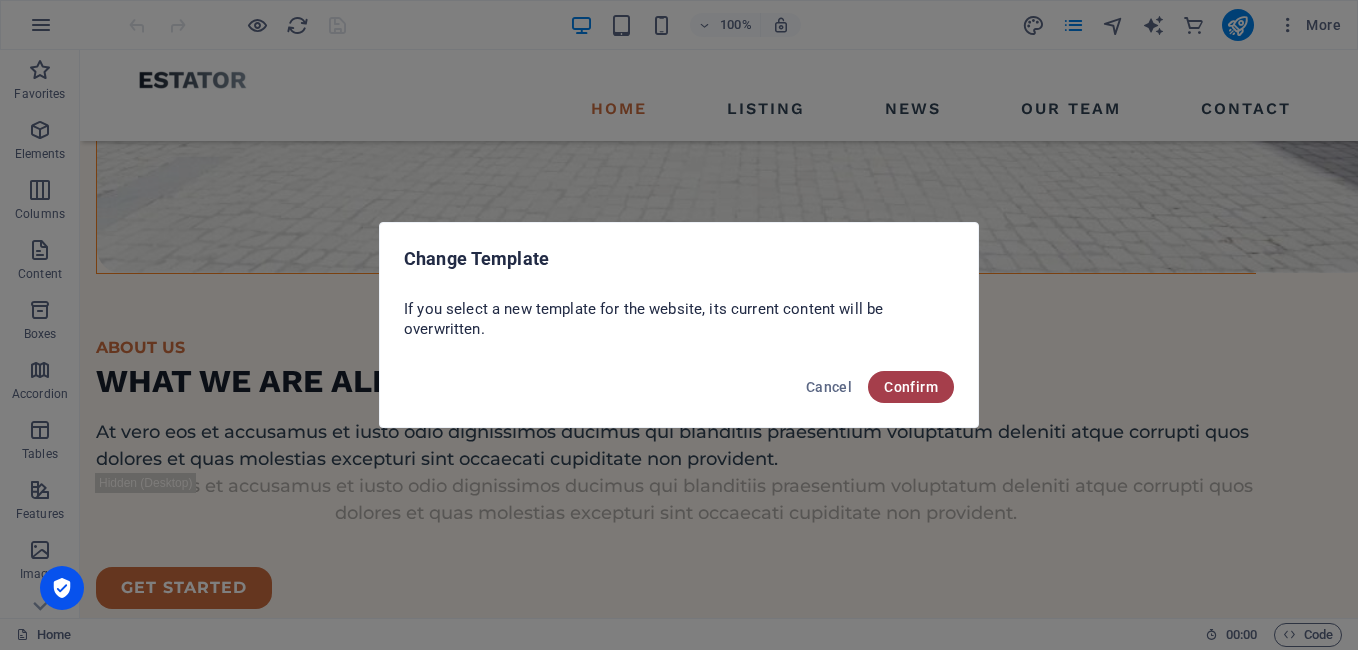 click on "Confirm" at bounding box center (911, 387) 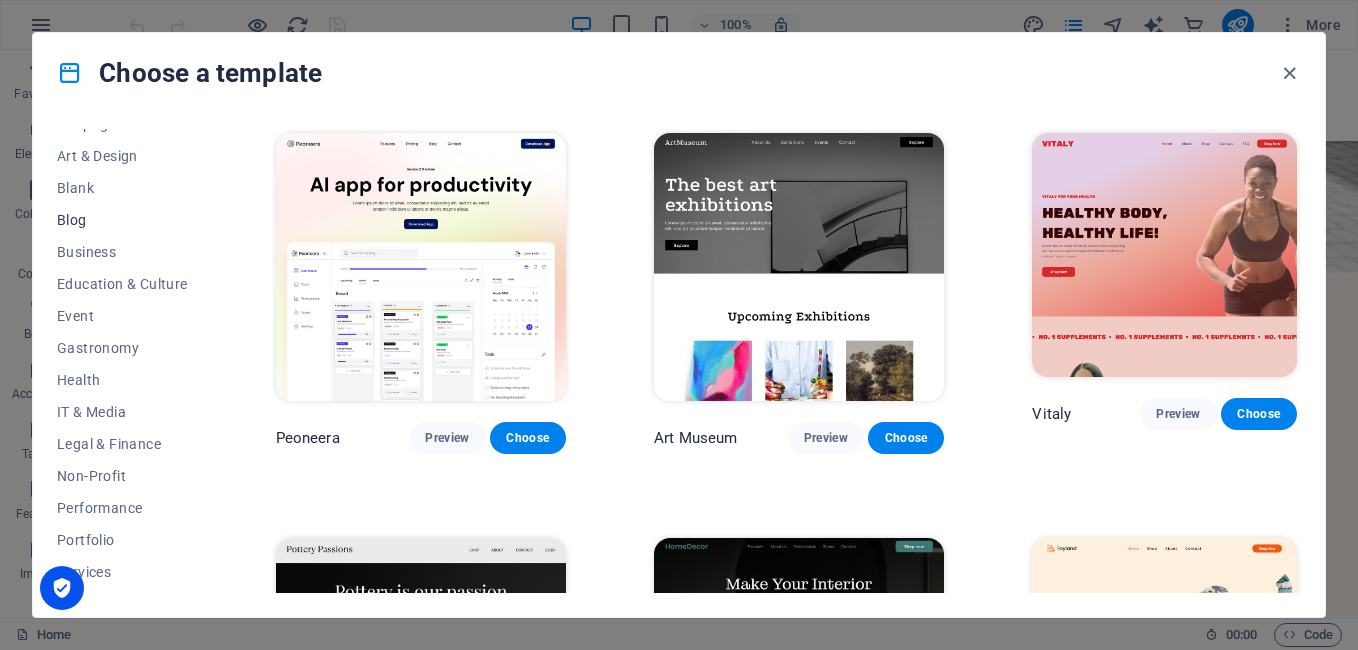 scroll, scrollTop: 168, scrollLeft: 0, axis: vertical 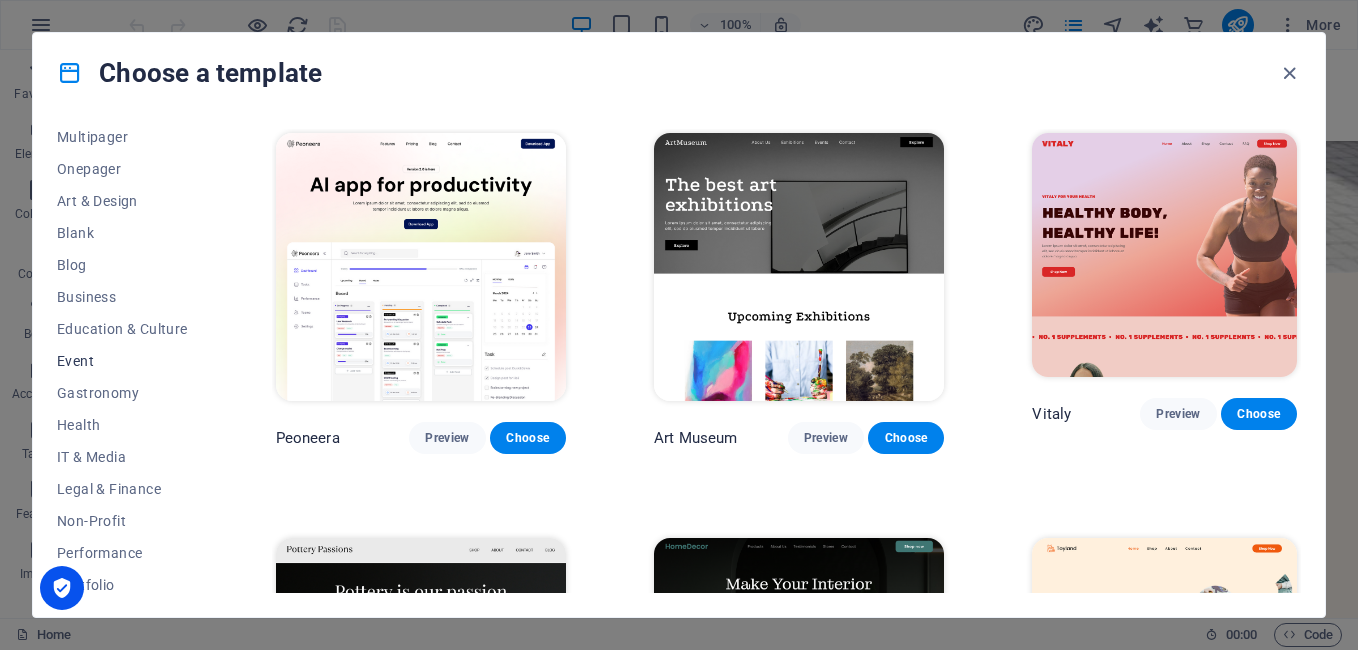click on "Event" at bounding box center (122, 361) 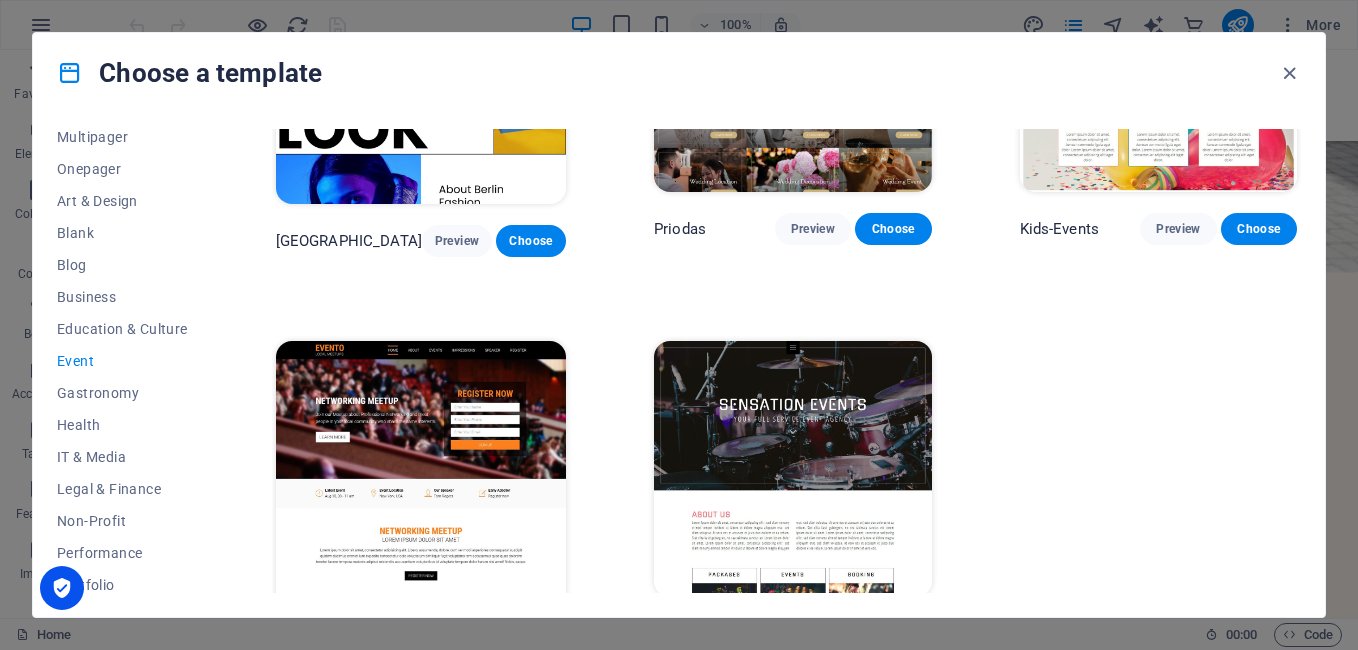 scroll, scrollTop: 639, scrollLeft: 0, axis: vertical 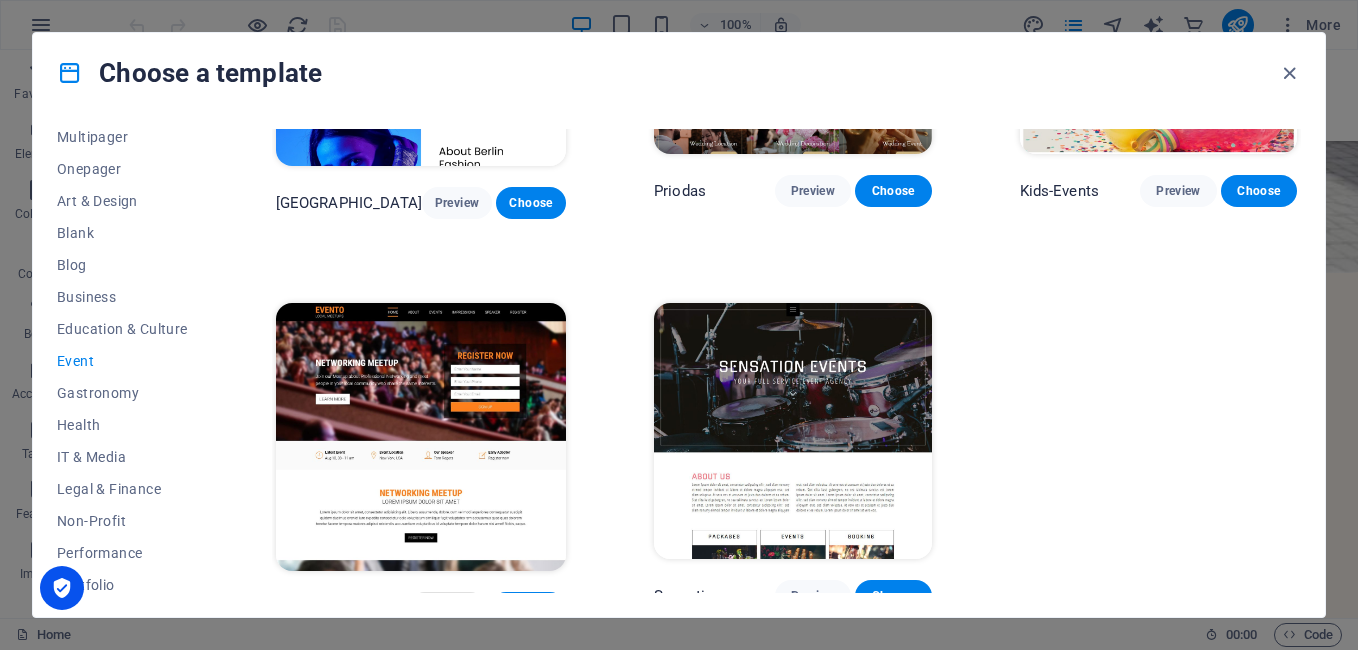 click on "Preview" at bounding box center [447, 608] 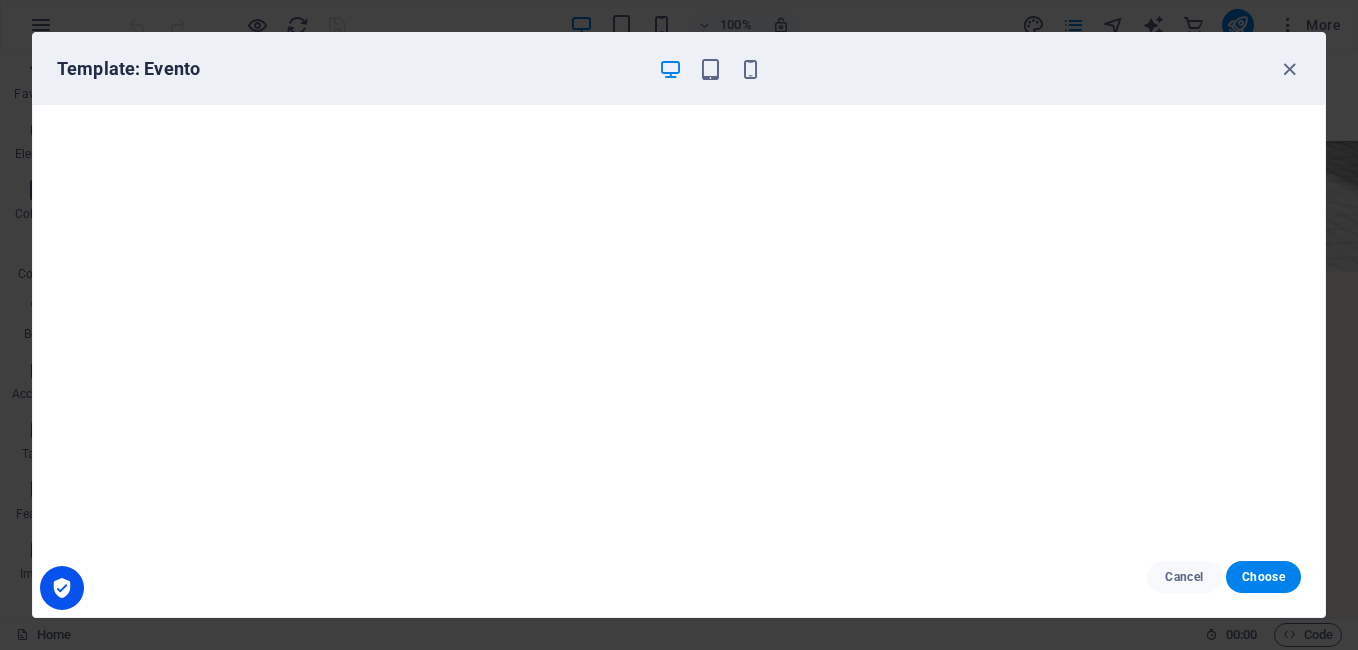 scroll, scrollTop: 5, scrollLeft: 0, axis: vertical 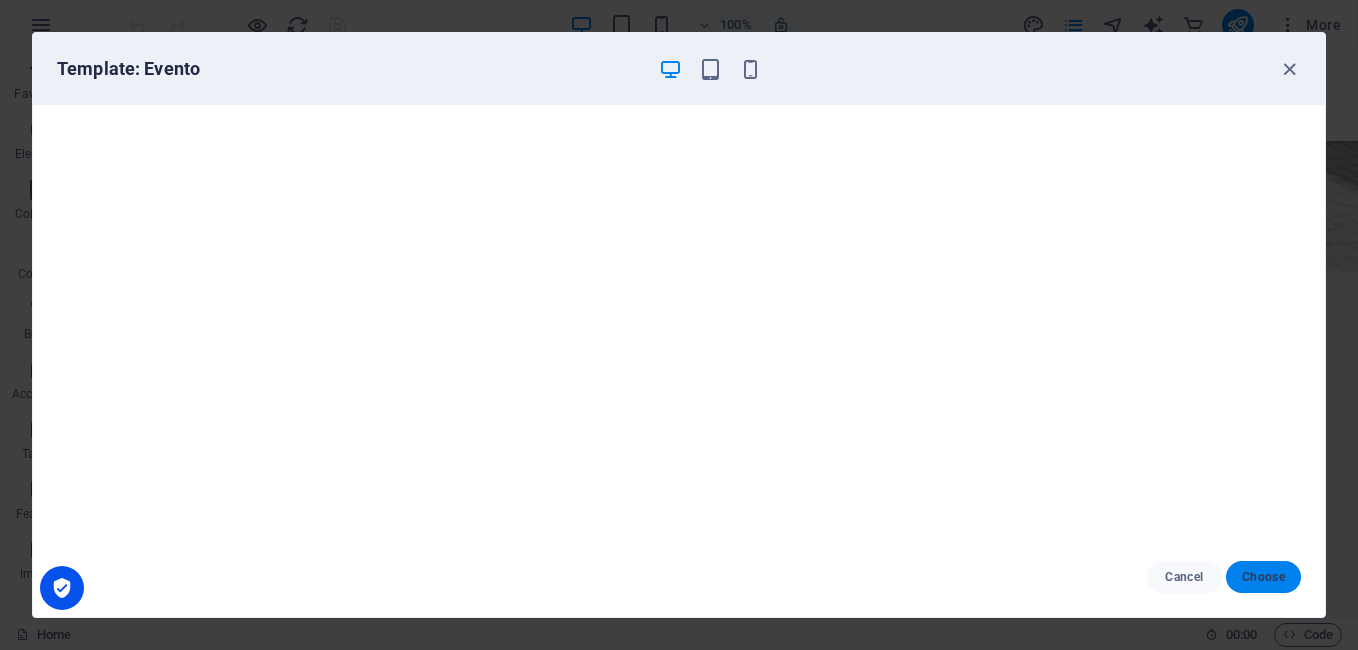 click on "Choose" at bounding box center [1263, 577] 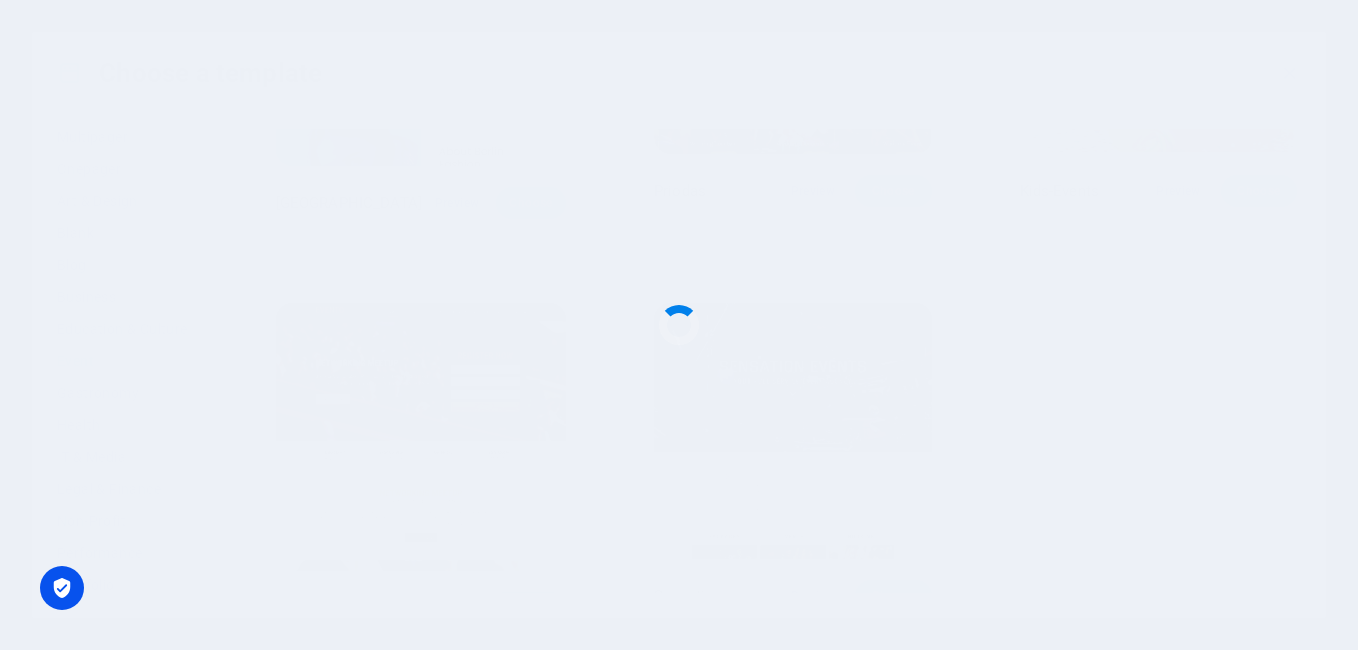 type 